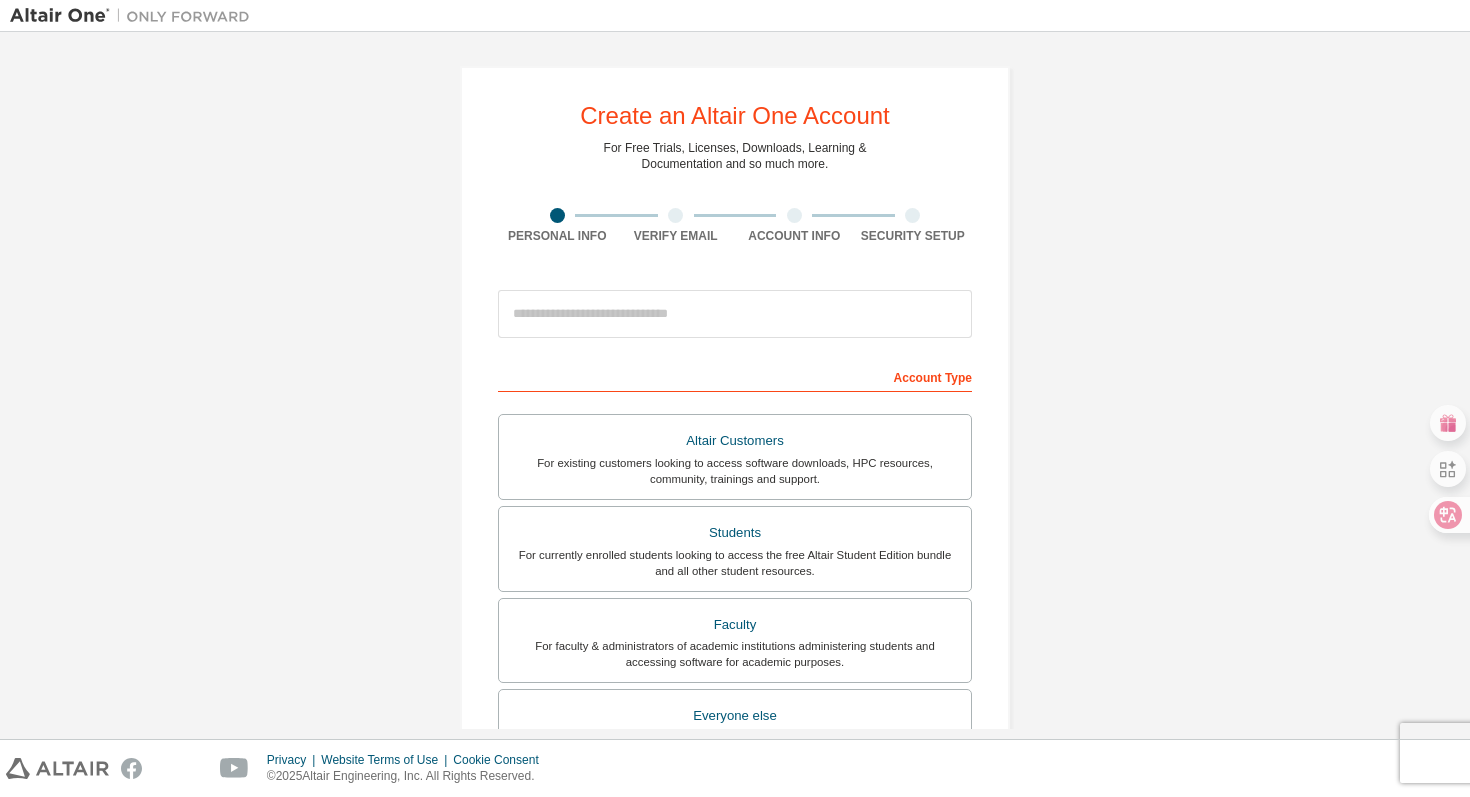 select 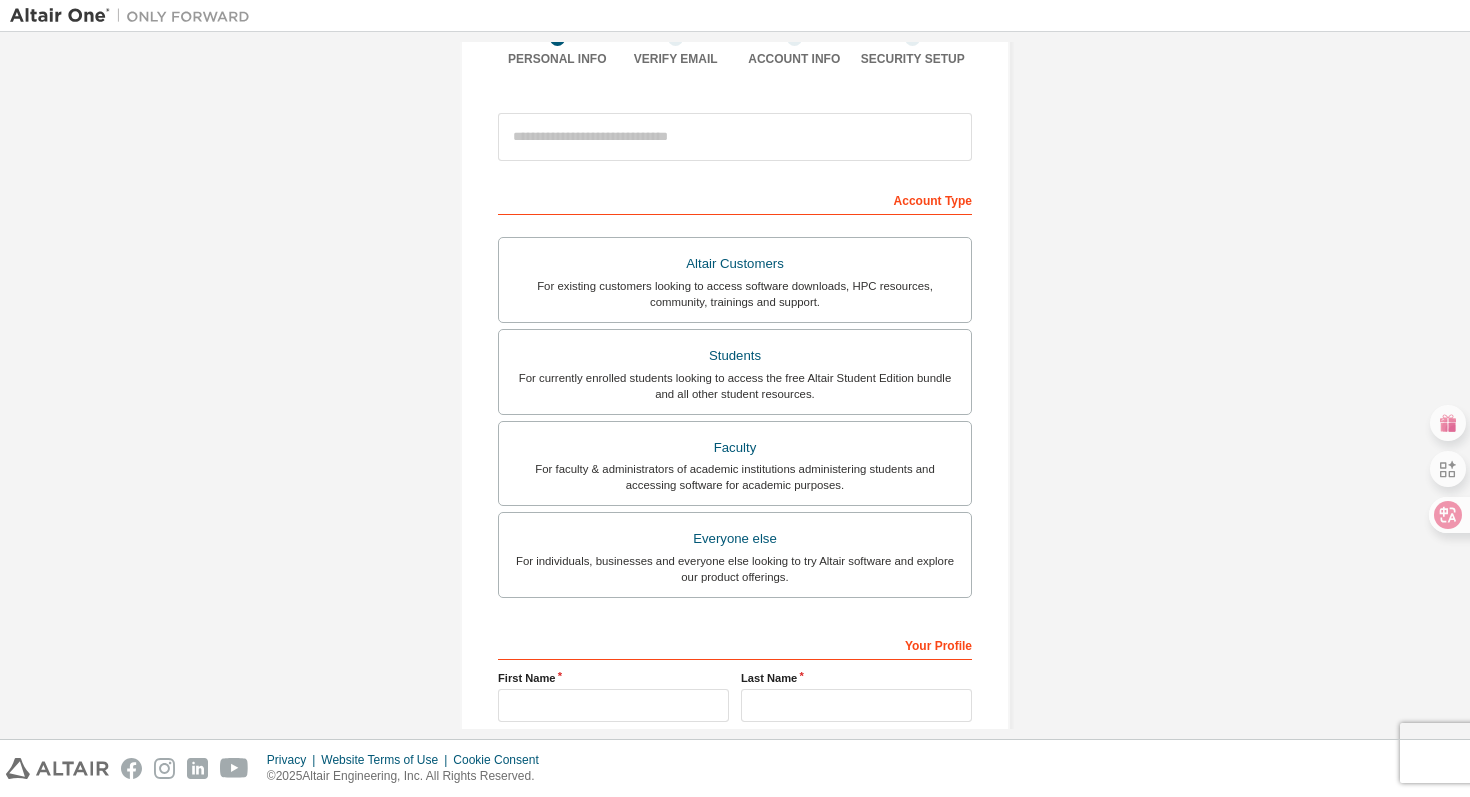 scroll, scrollTop: 178, scrollLeft: 0, axis: vertical 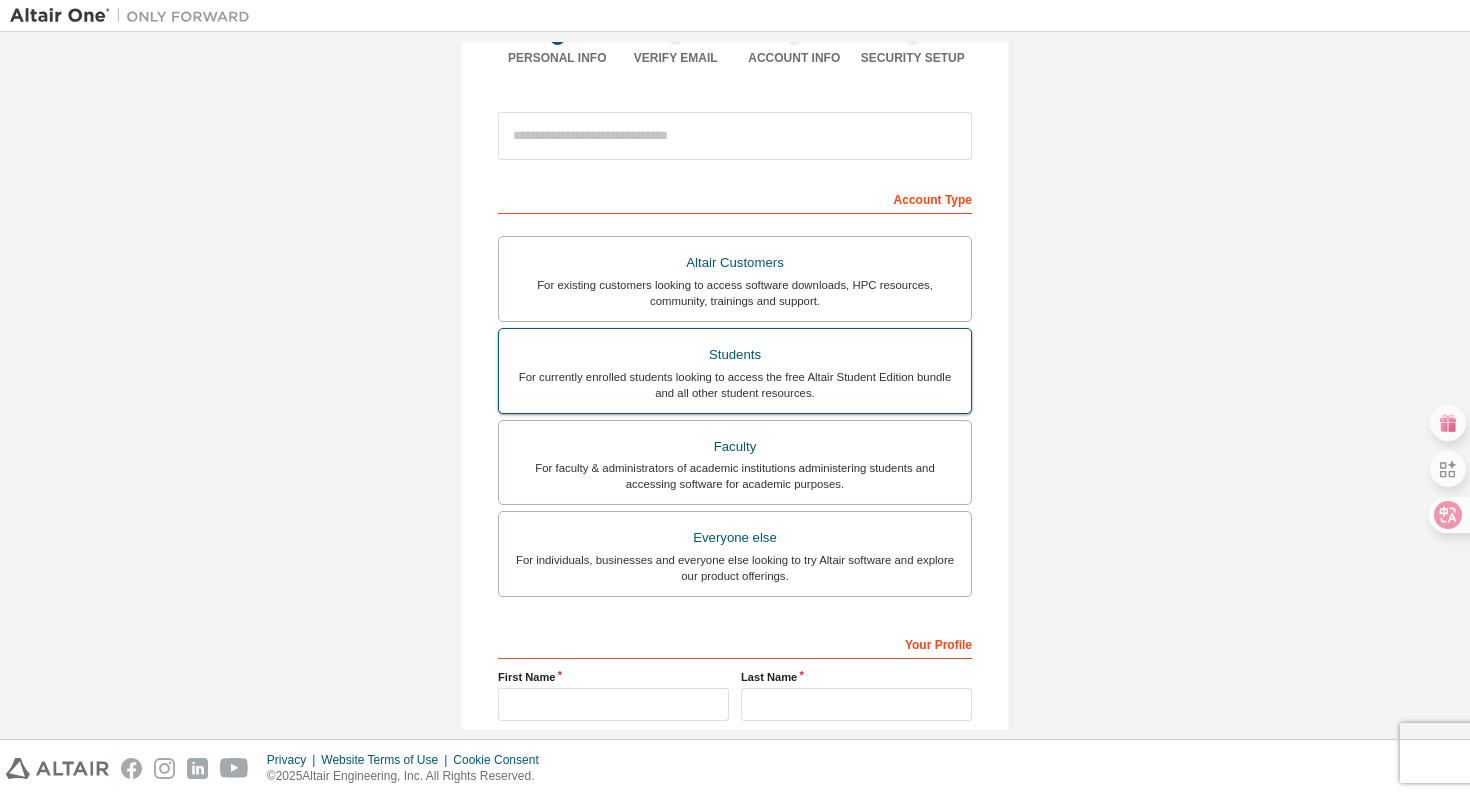 click on "For currently enrolled students looking to access the free Altair Student Edition bundle and all other student resources." at bounding box center (735, 385) 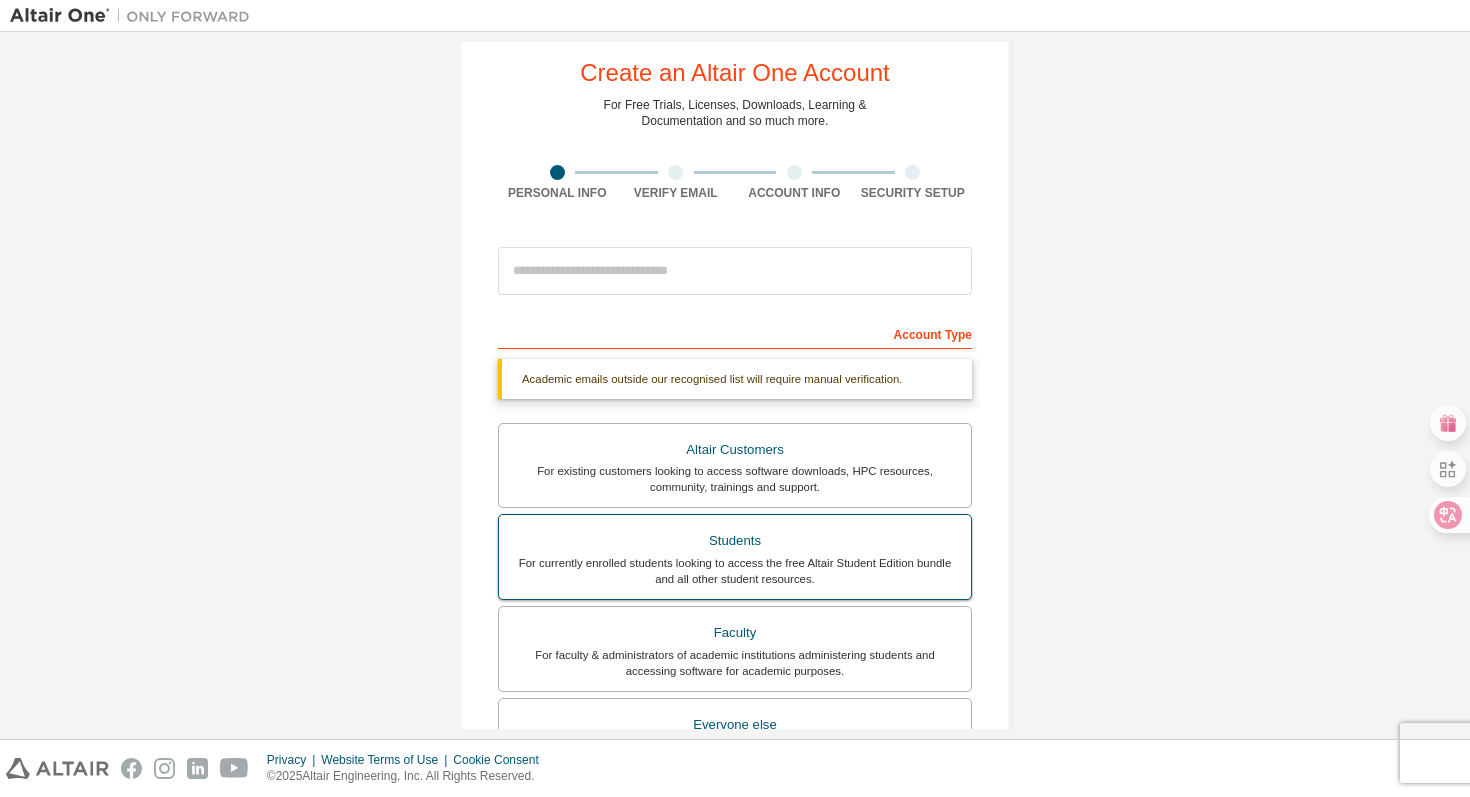scroll, scrollTop: 0, scrollLeft: 0, axis: both 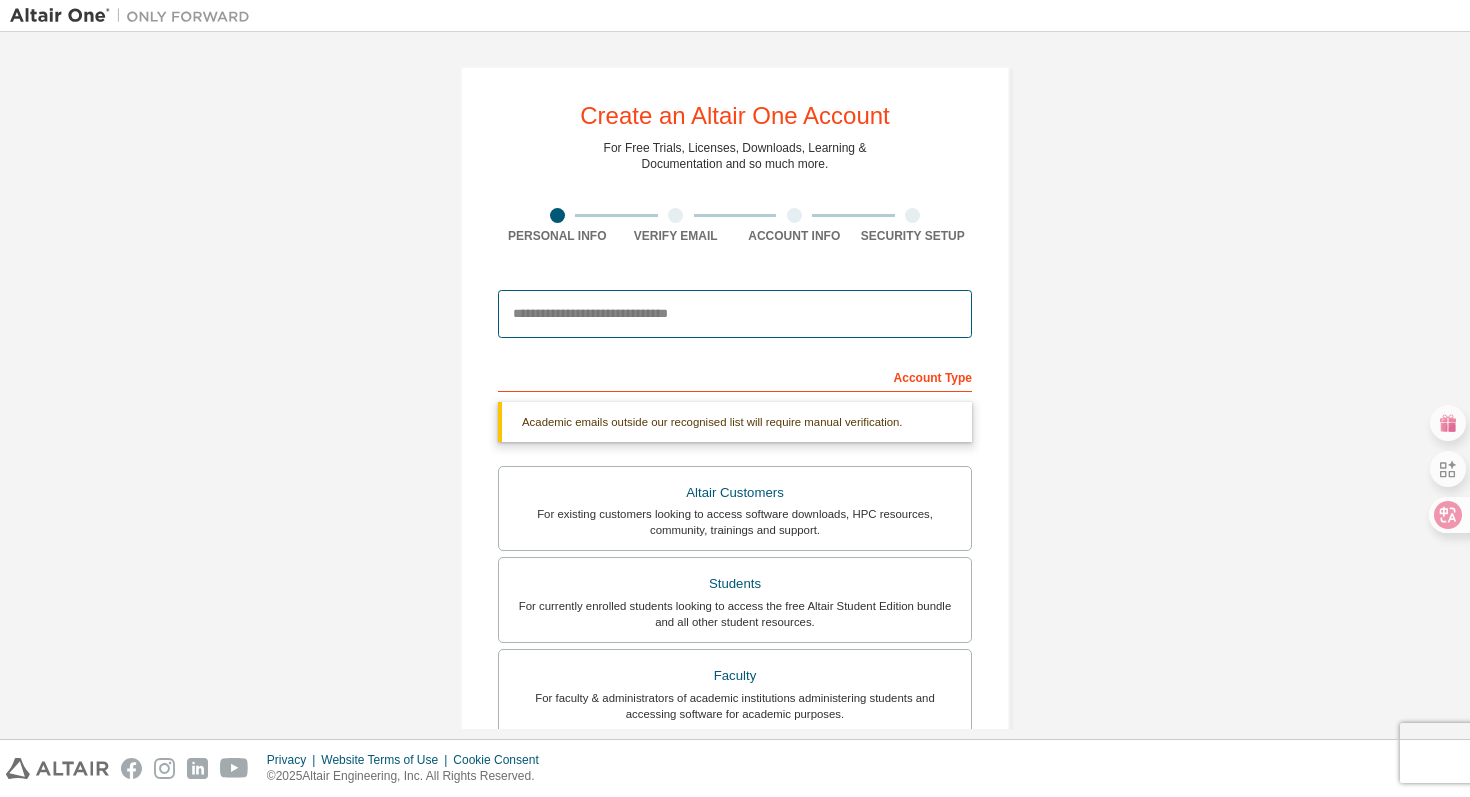 click at bounding box center (735, 314) 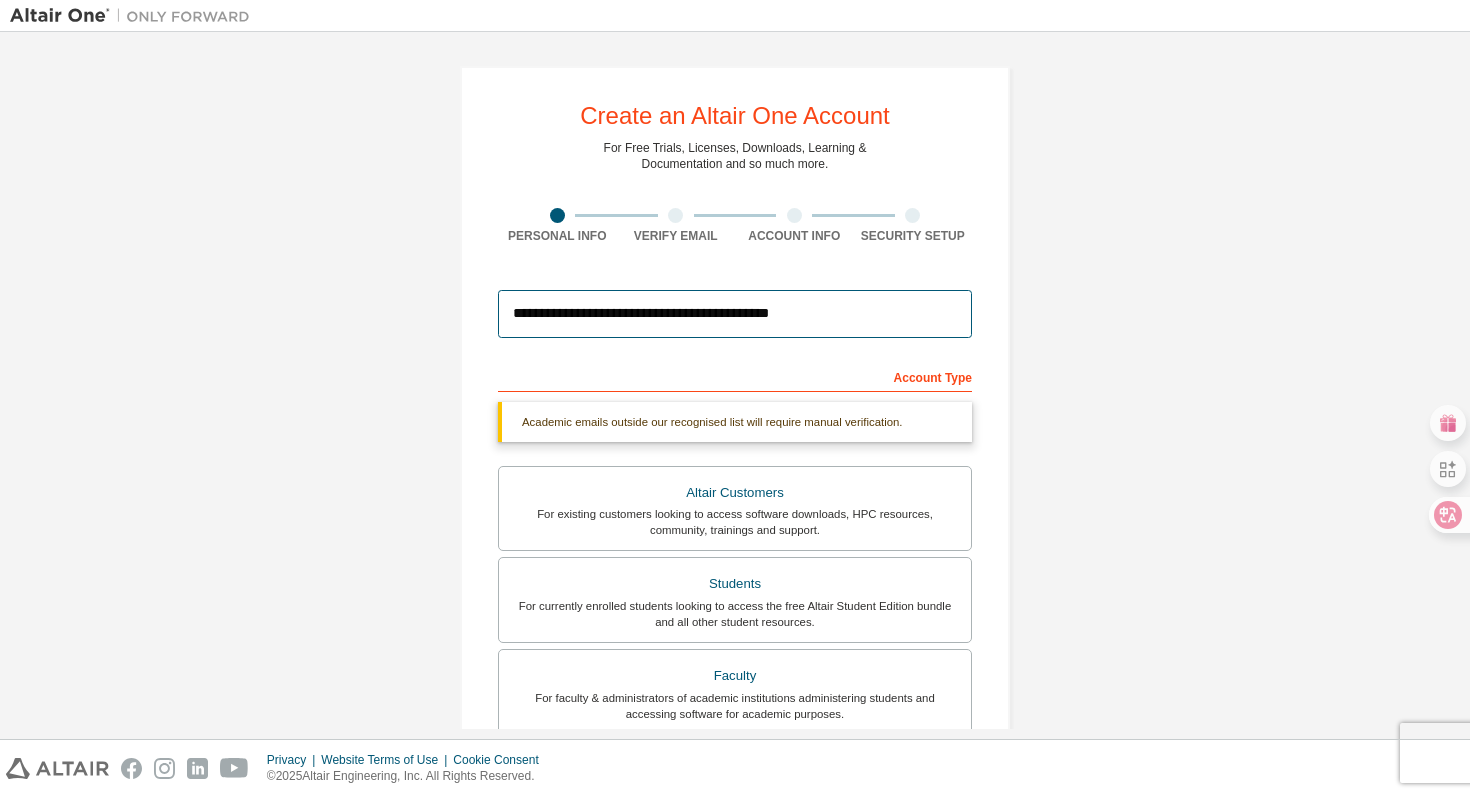 drag, startPoint x: 844, startPoint y: 295, endPoint x: 485, endPoint y: 304, distance: 359.1128 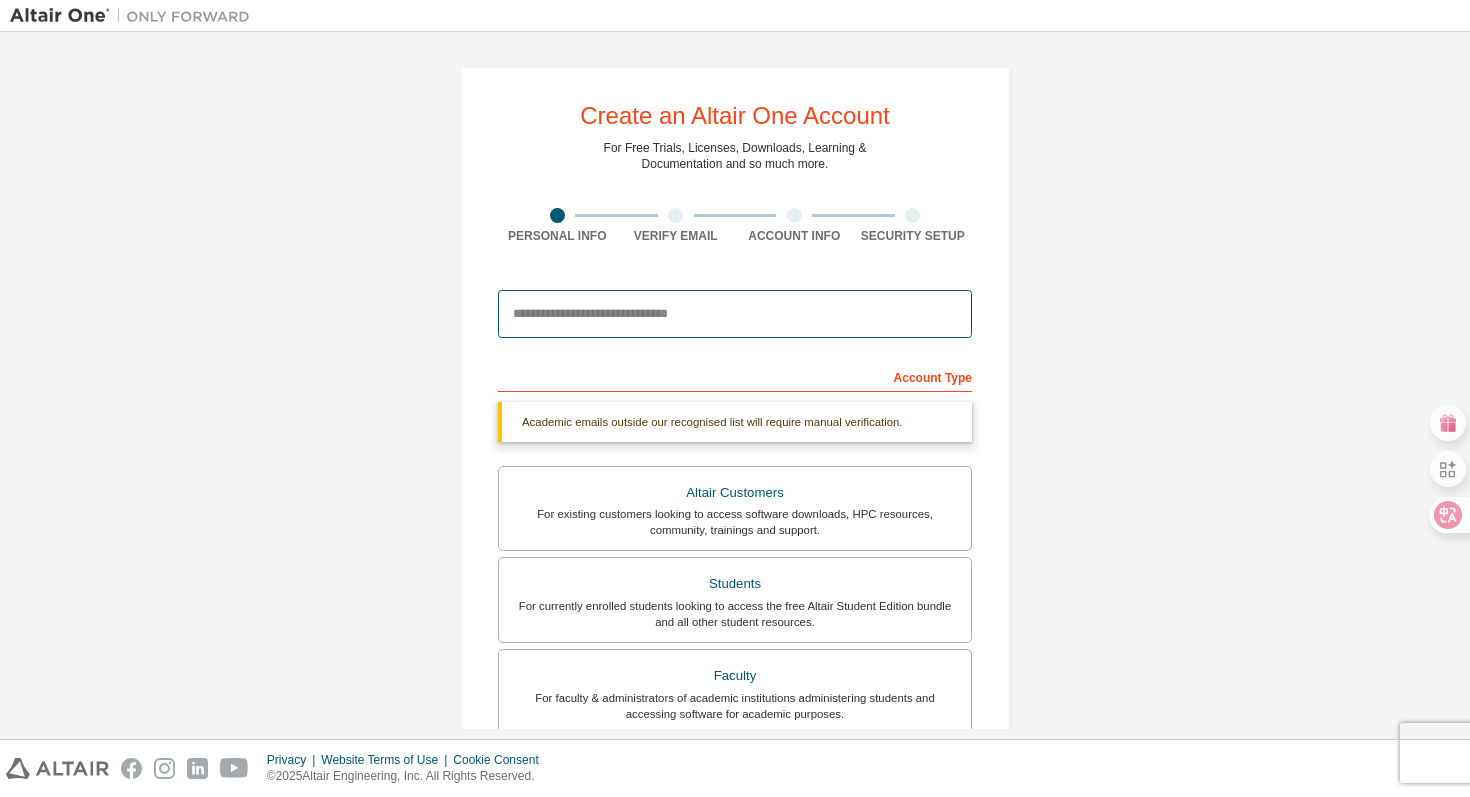 drag, startPoint x: 824, startPoint y: 307, endPoint x: 464, endPoint y: 316, distance: 360.1125 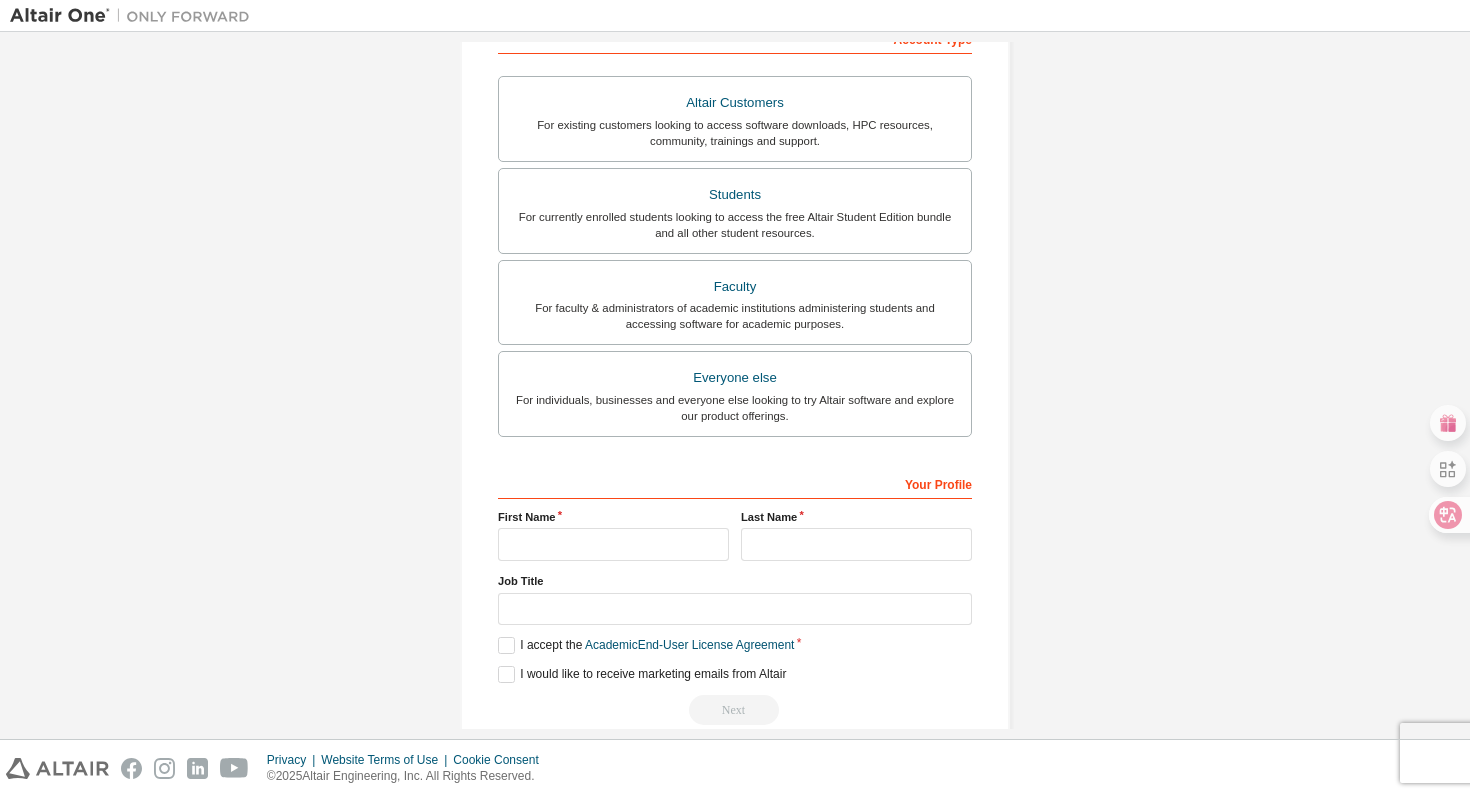 scroll, scrollTop: 372, scrollLeft: 0, axis: vertical 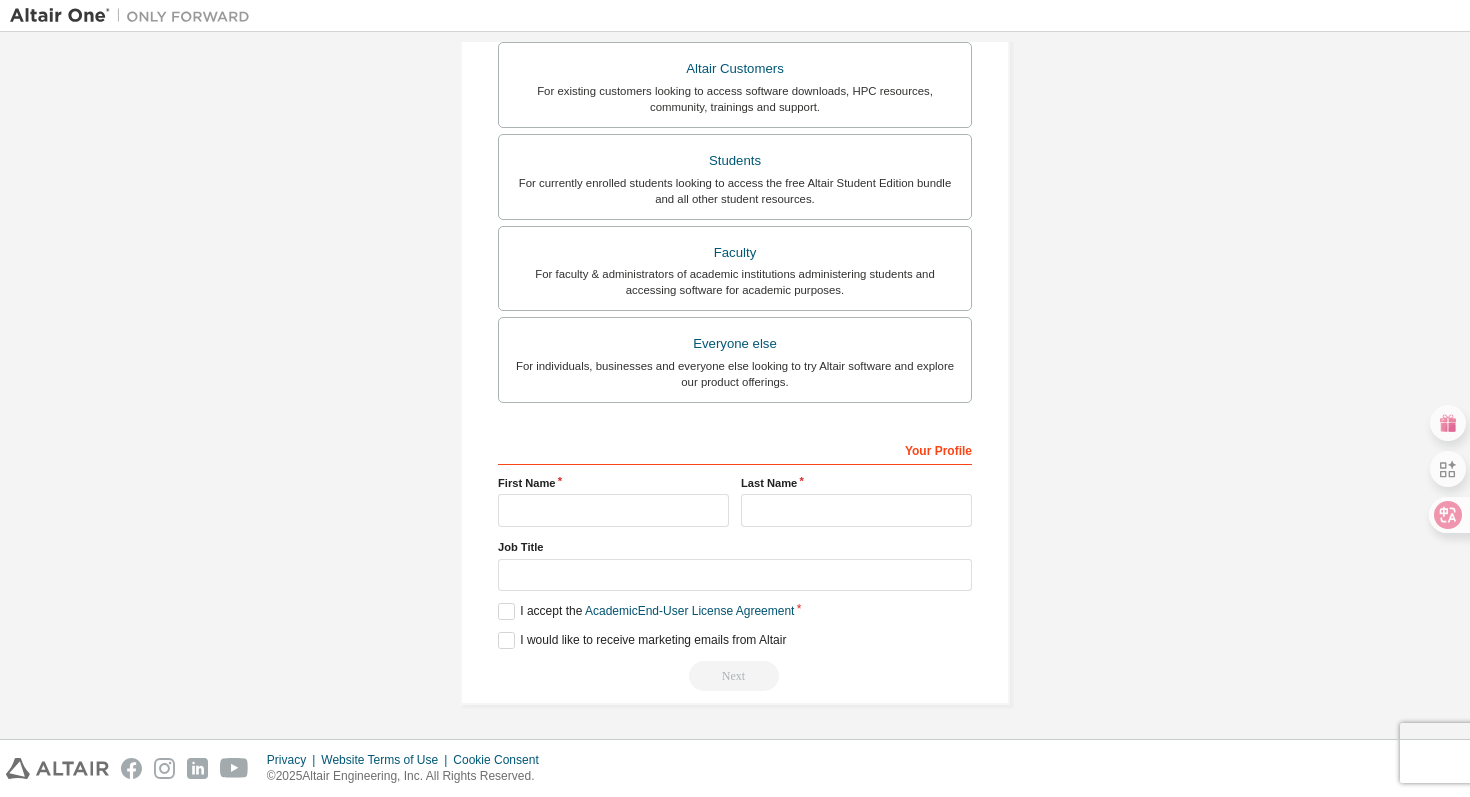 type on "**********" 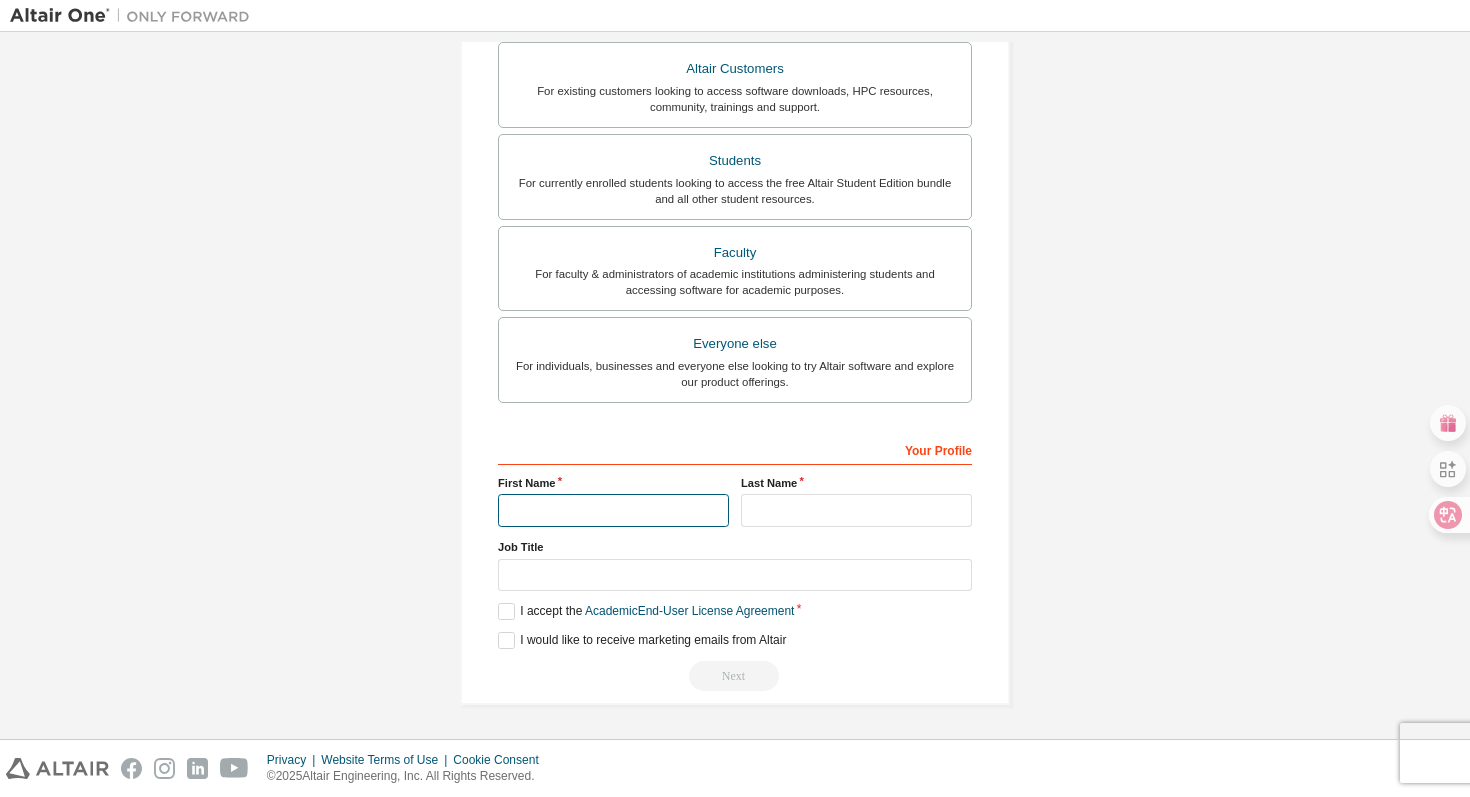 click at bounding box center (613, 510) 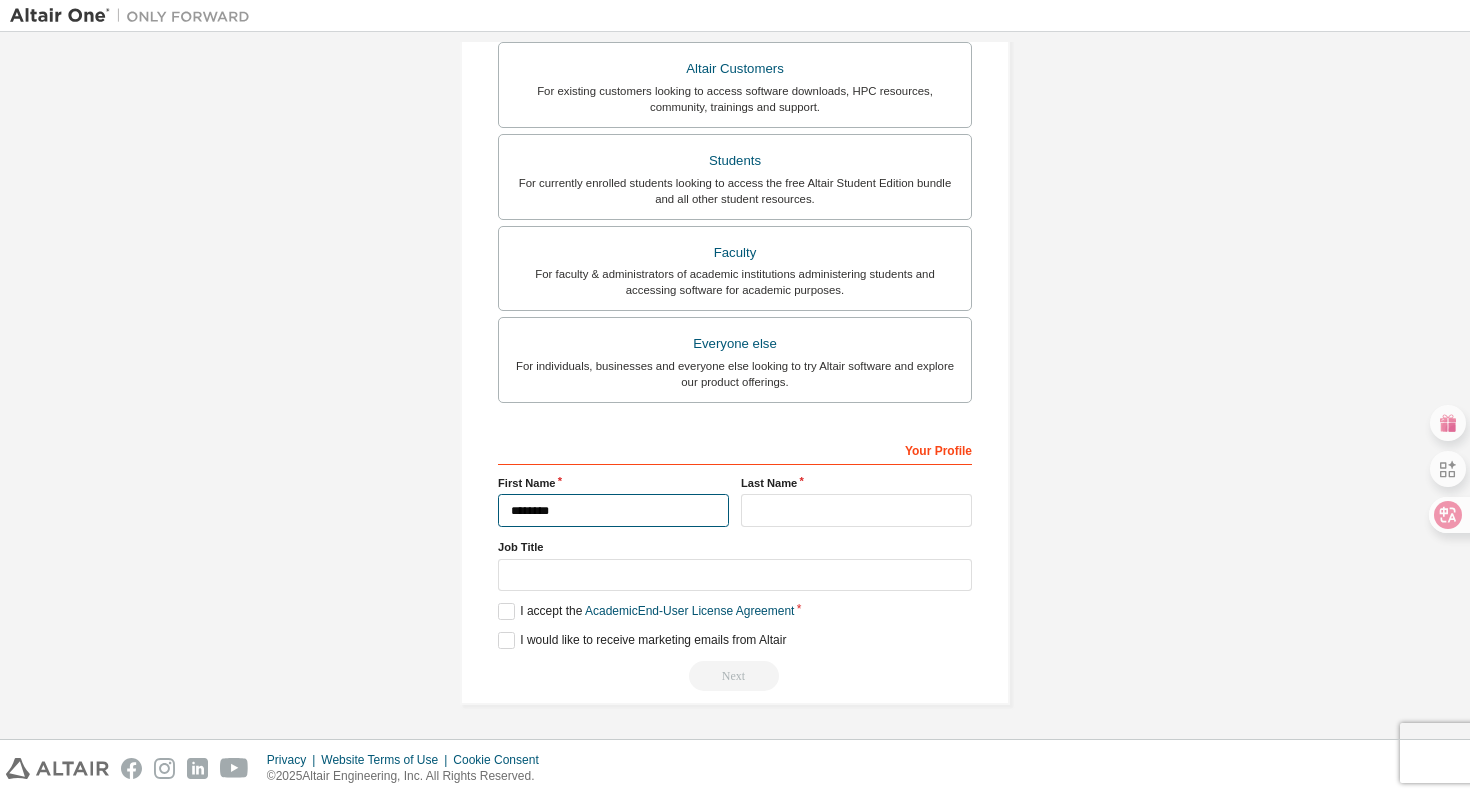 type on "********" 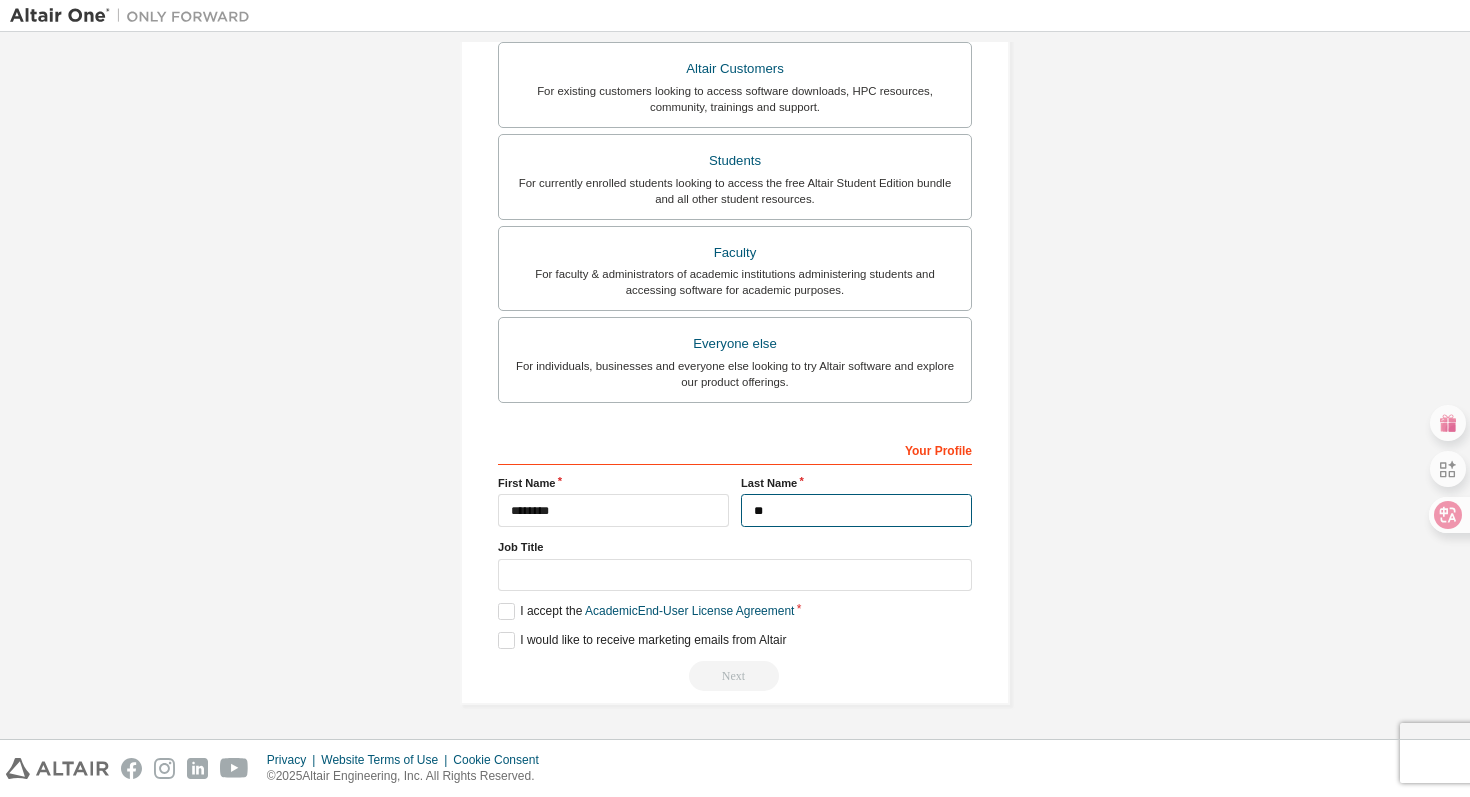 type on "**" 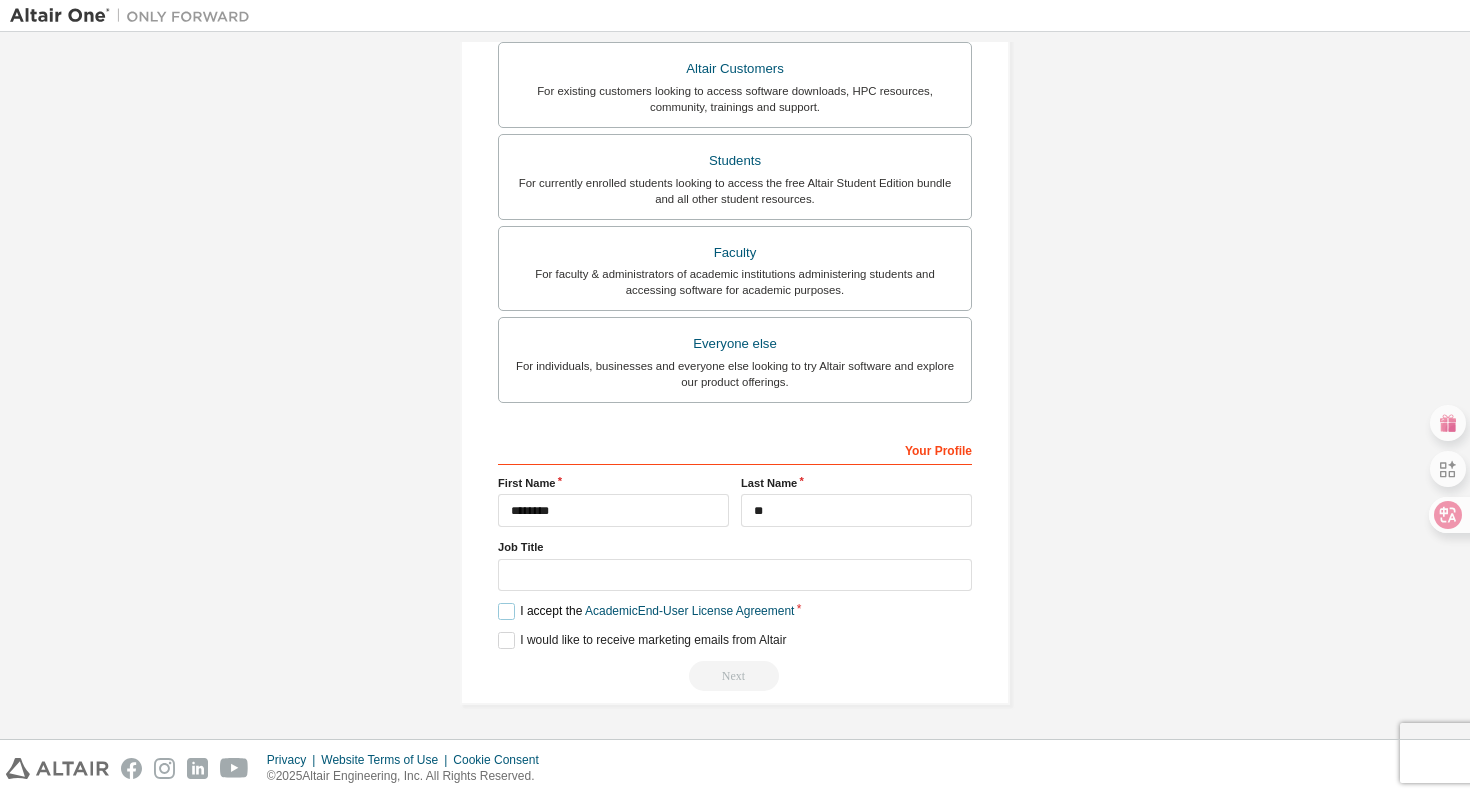 click on "I accept the   Academic   End-User License Agreement" at bounding box center [646, 611] 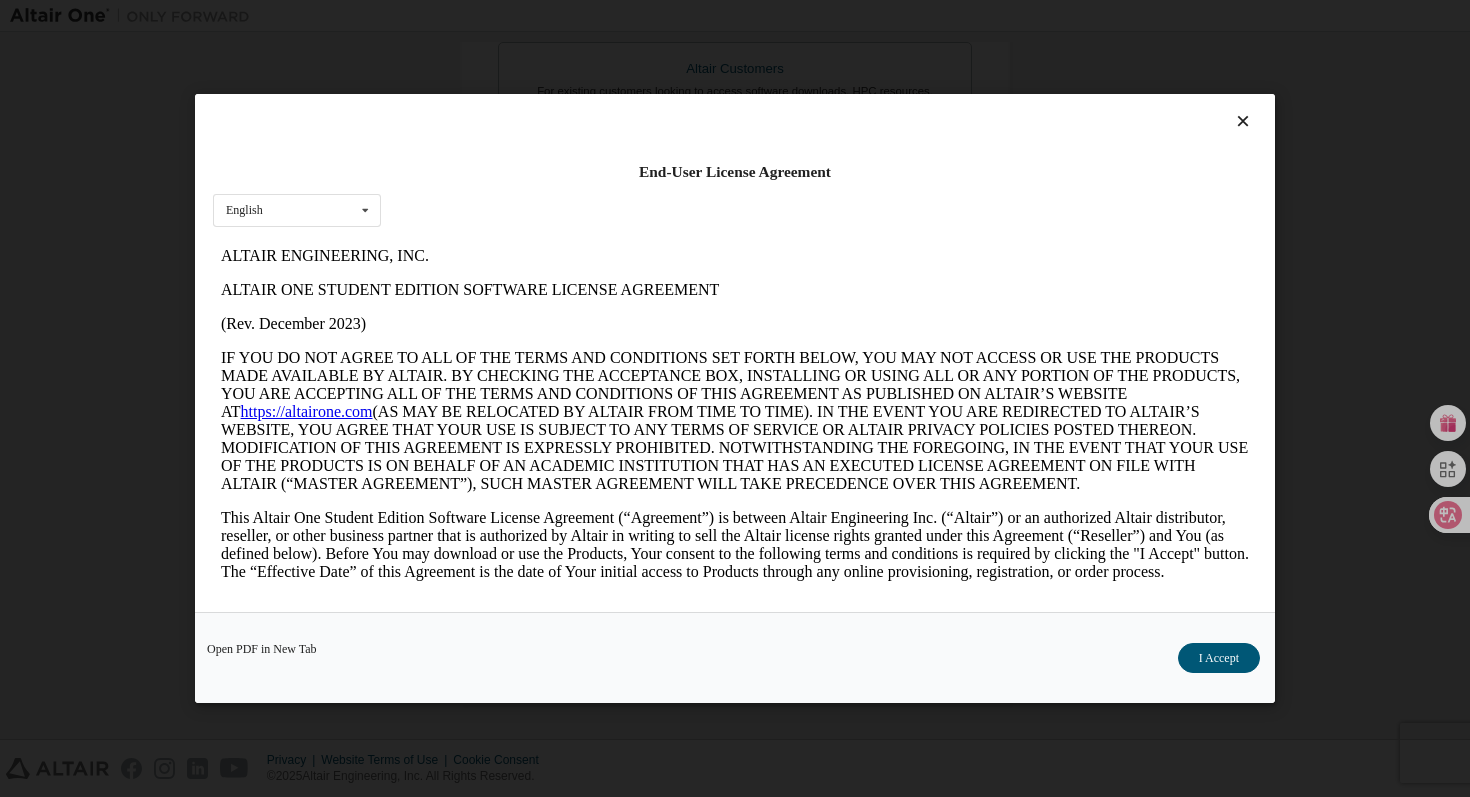 scroll, scrollTop: 0, scrollLeft: 0, axis: both 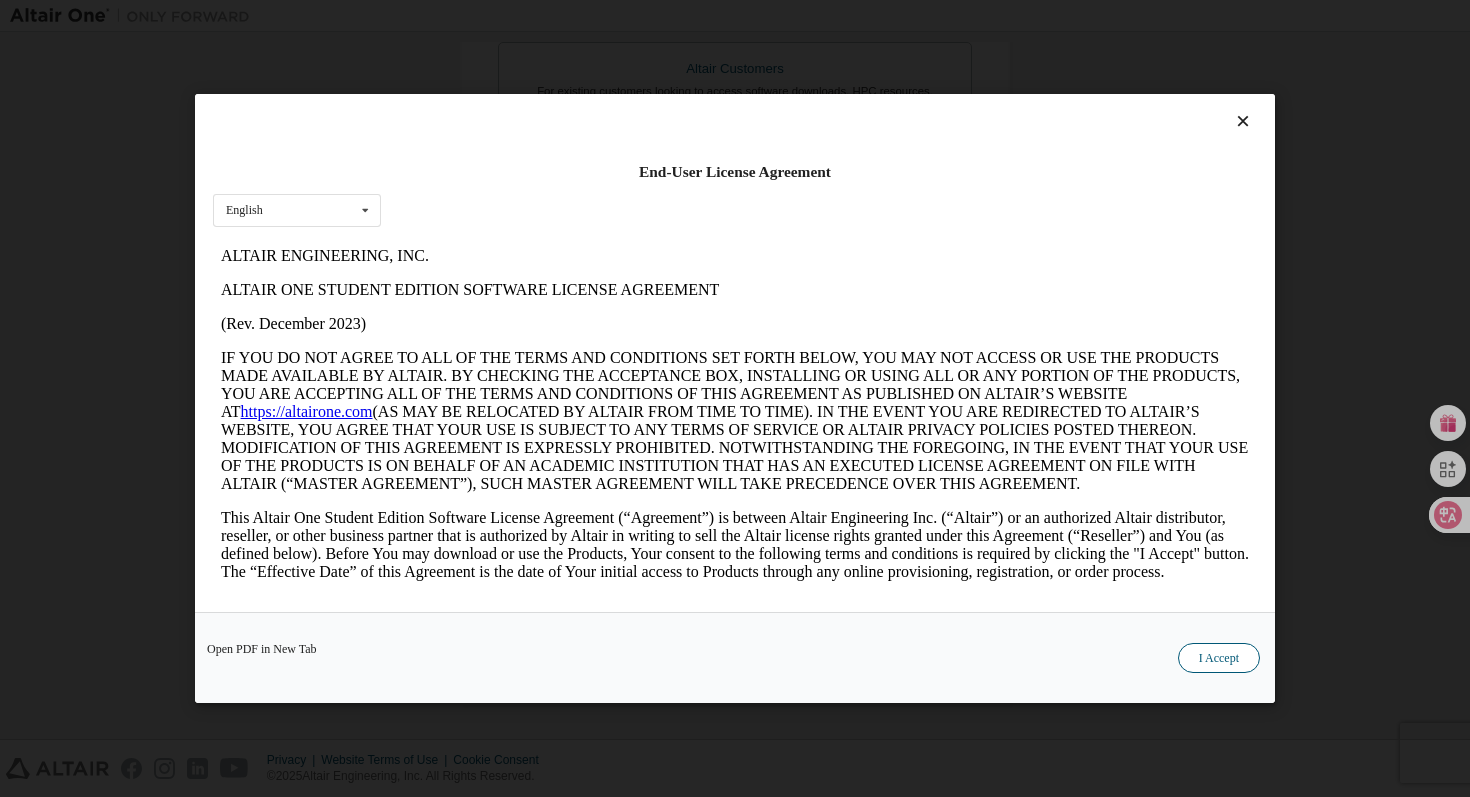 click on "I Accept" at bounding box center (1219, 658) 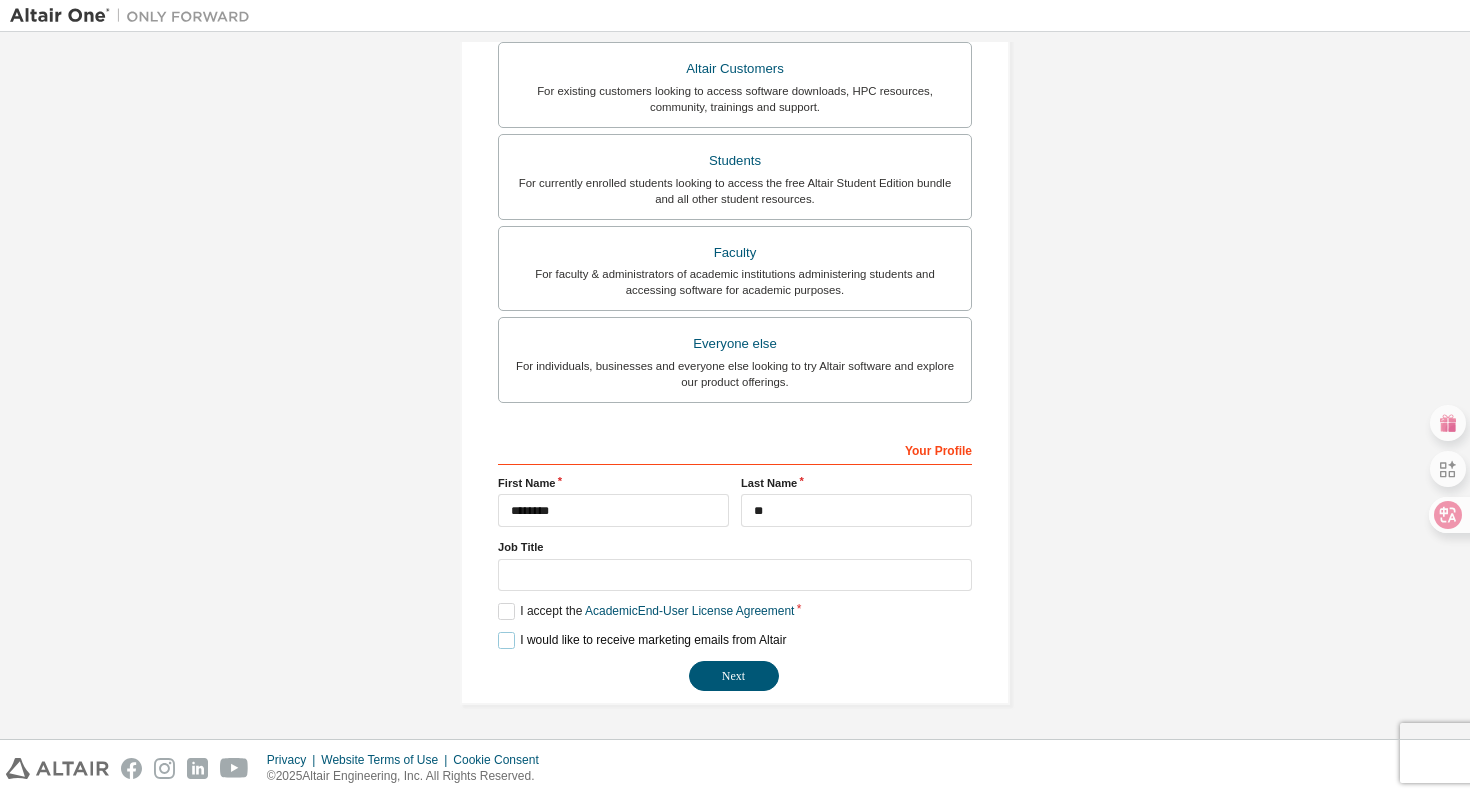 click on "I would like to receive marketing emails from Altair" at bounding box center (642, 640) 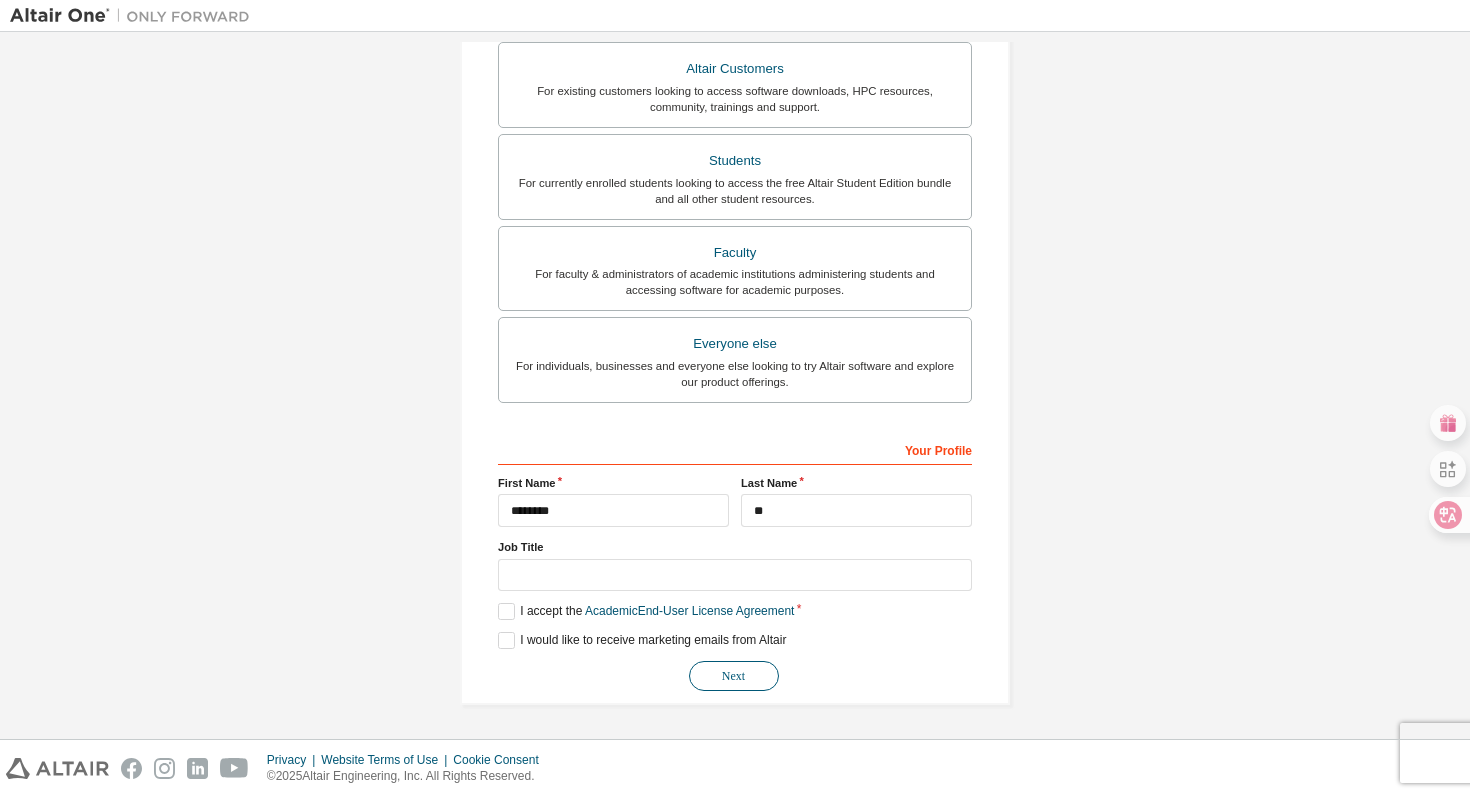 click on "Next" at bounding box center (734, 676) 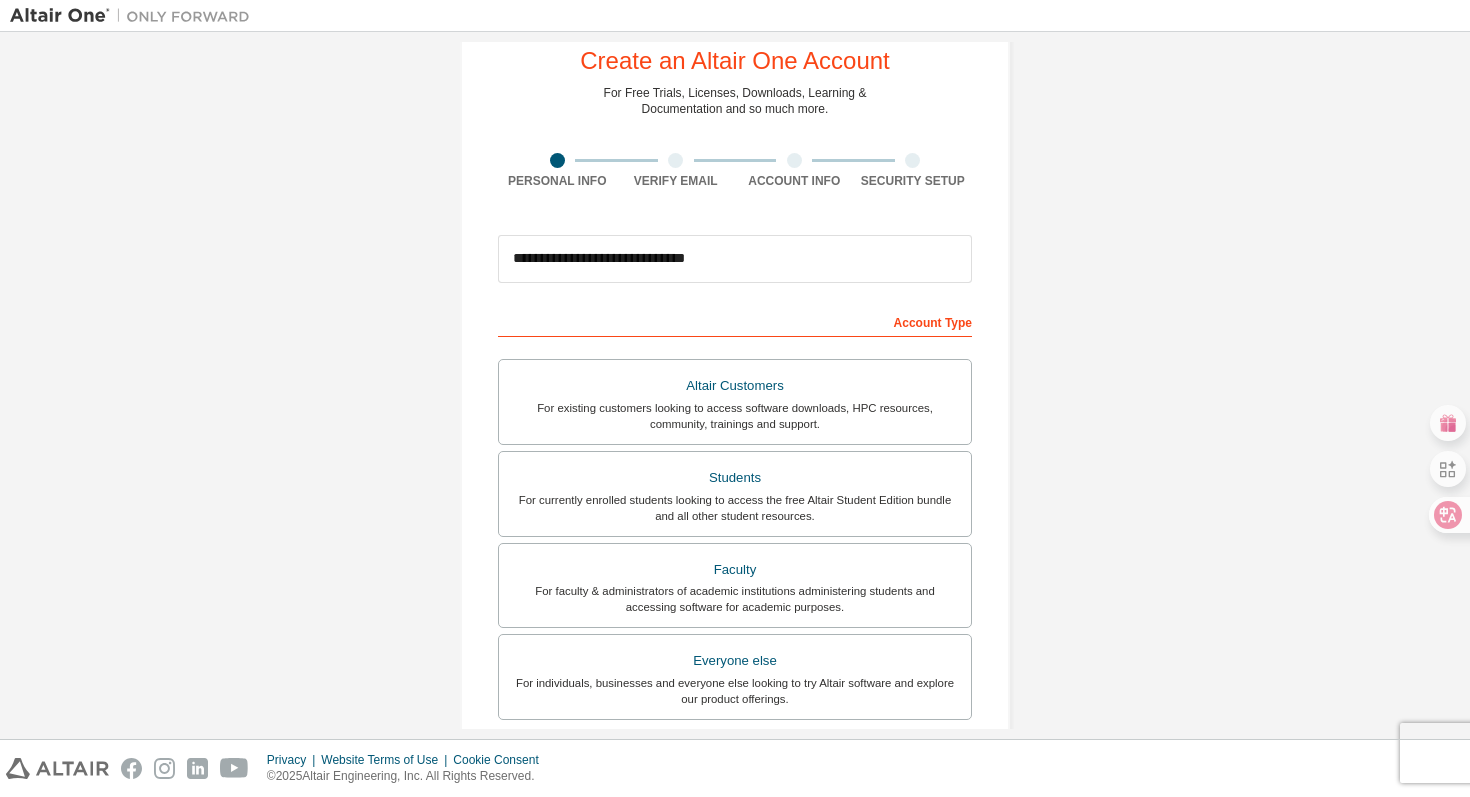 scroll, scrollTop: 0, scrollLeft: 0, axis: both 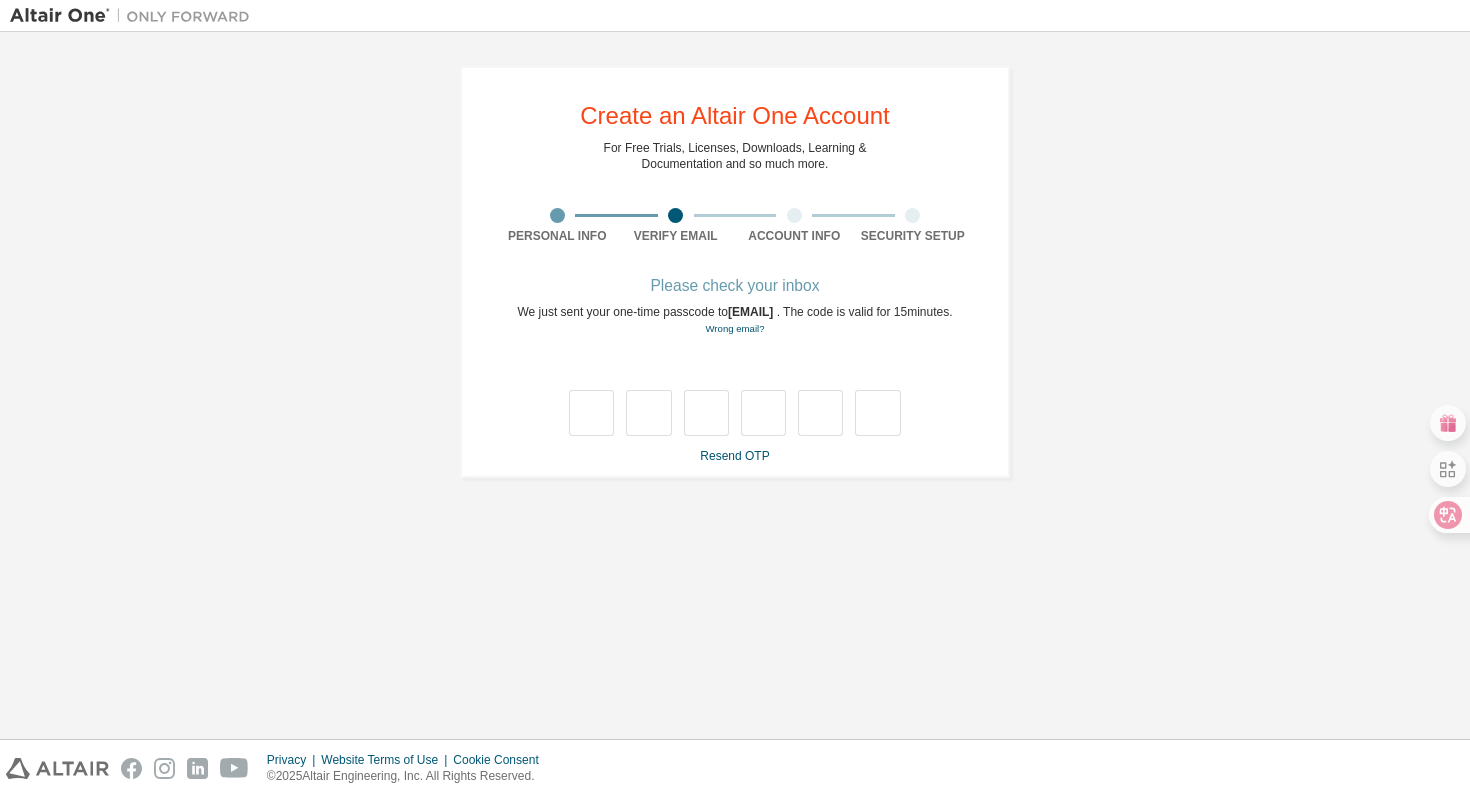 type on "*" 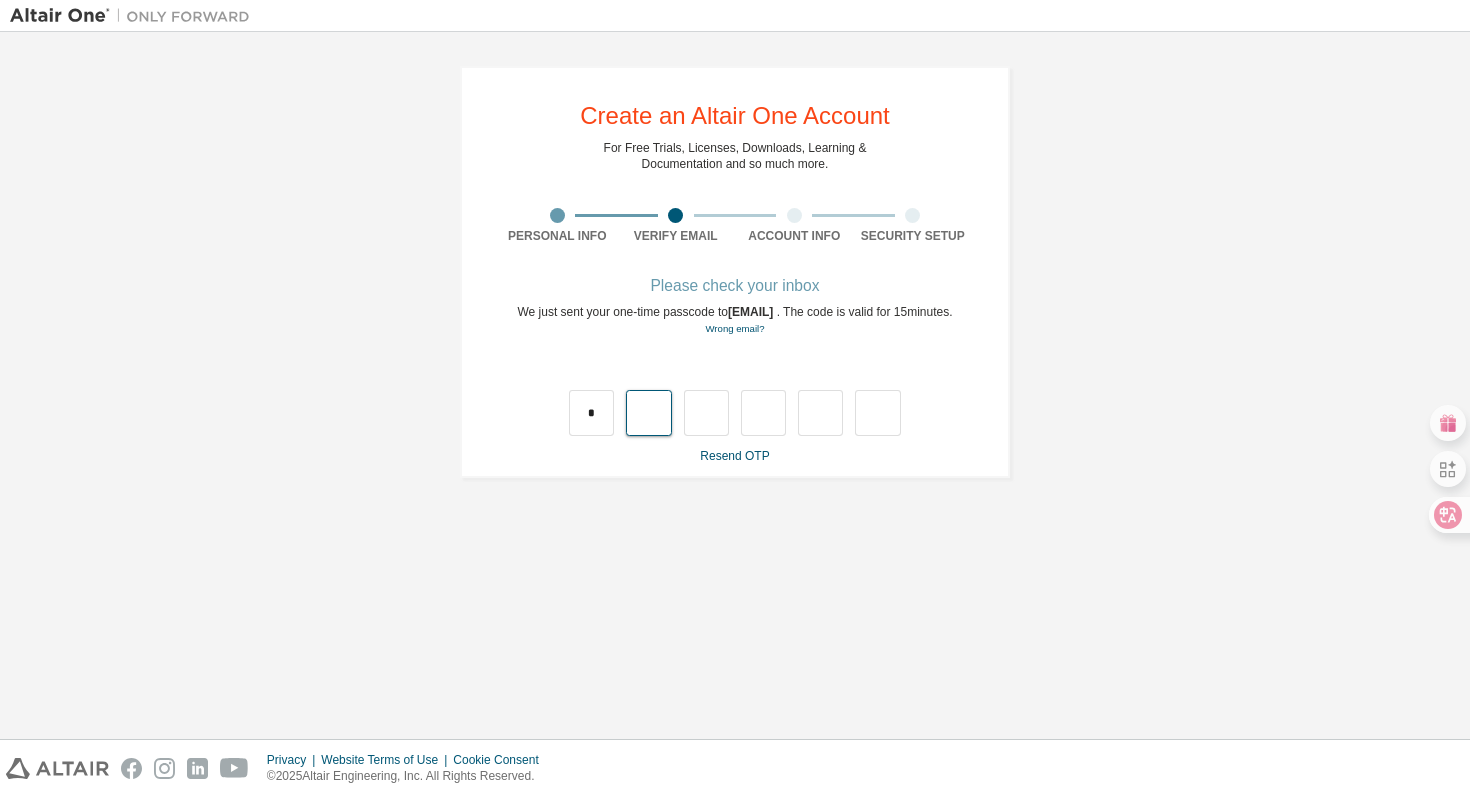 type on "*" 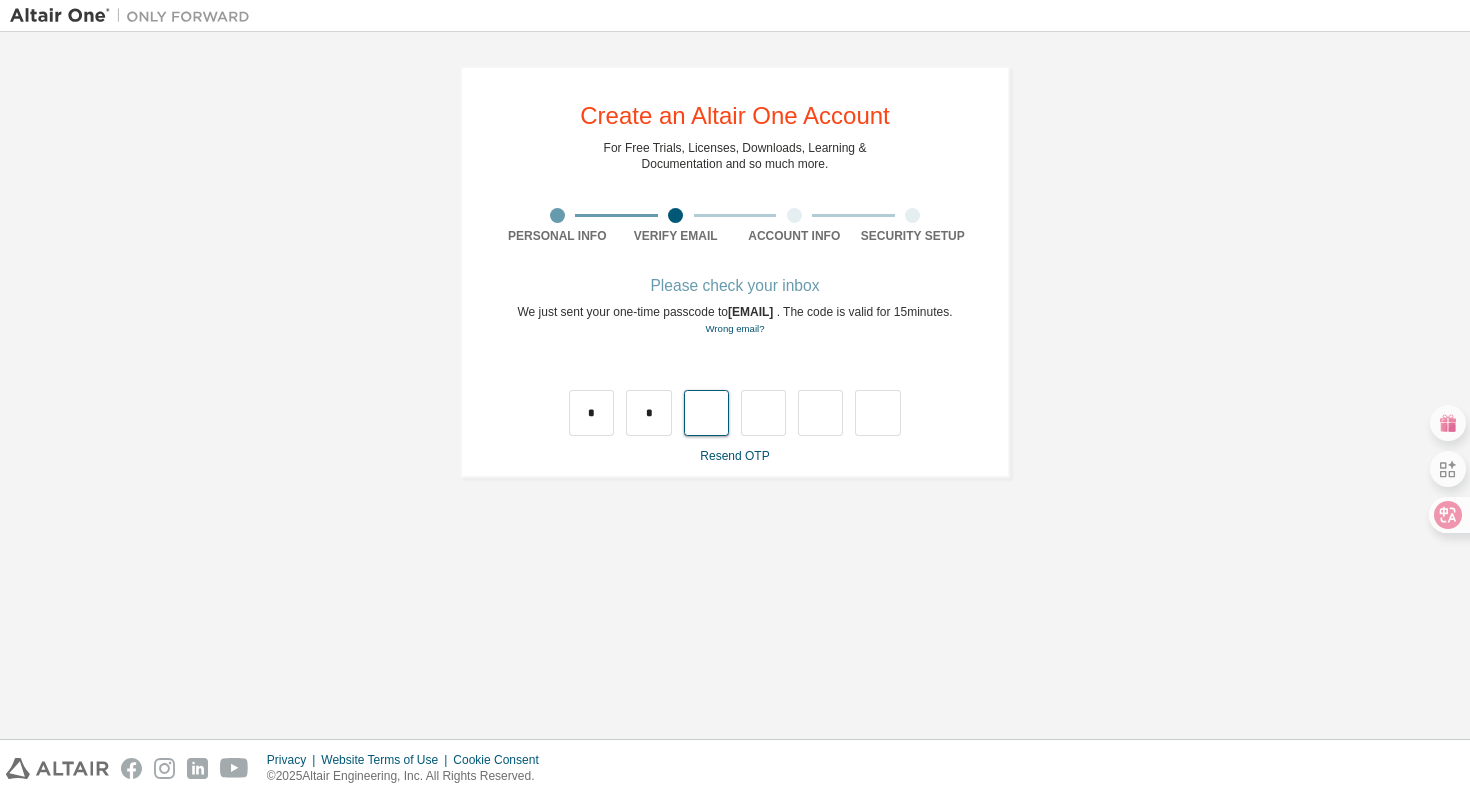 type on "*" 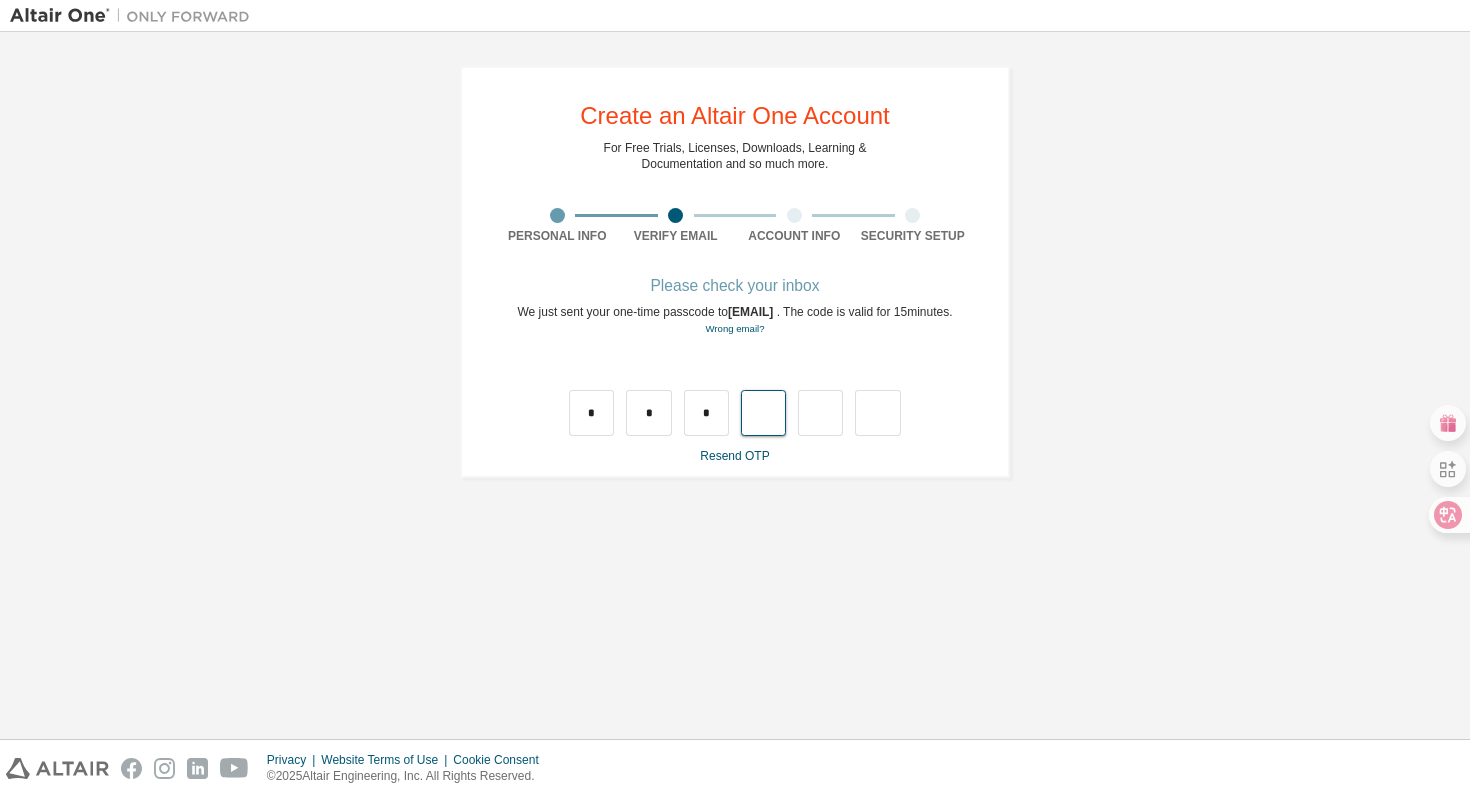 type on "*" 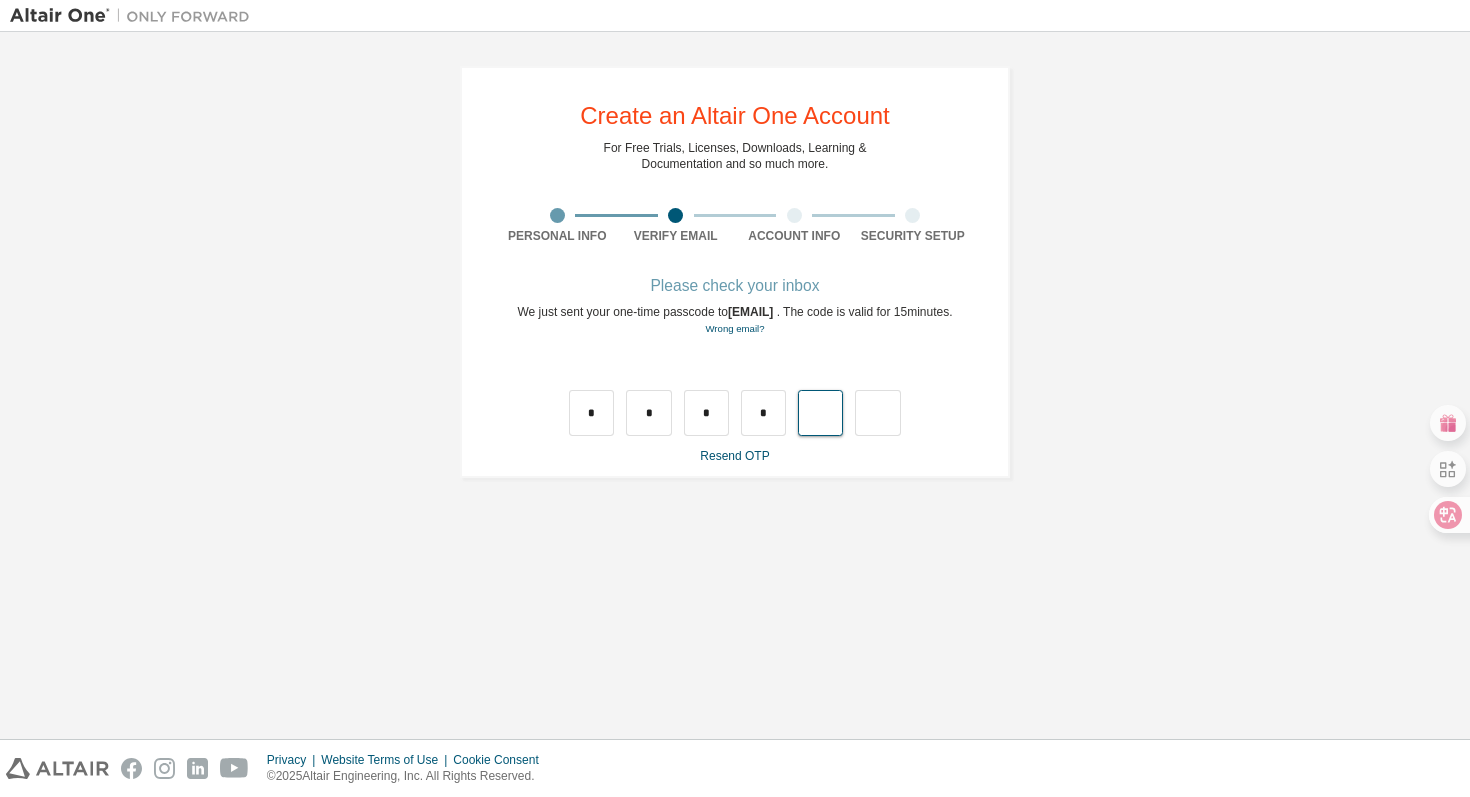 type on "*" 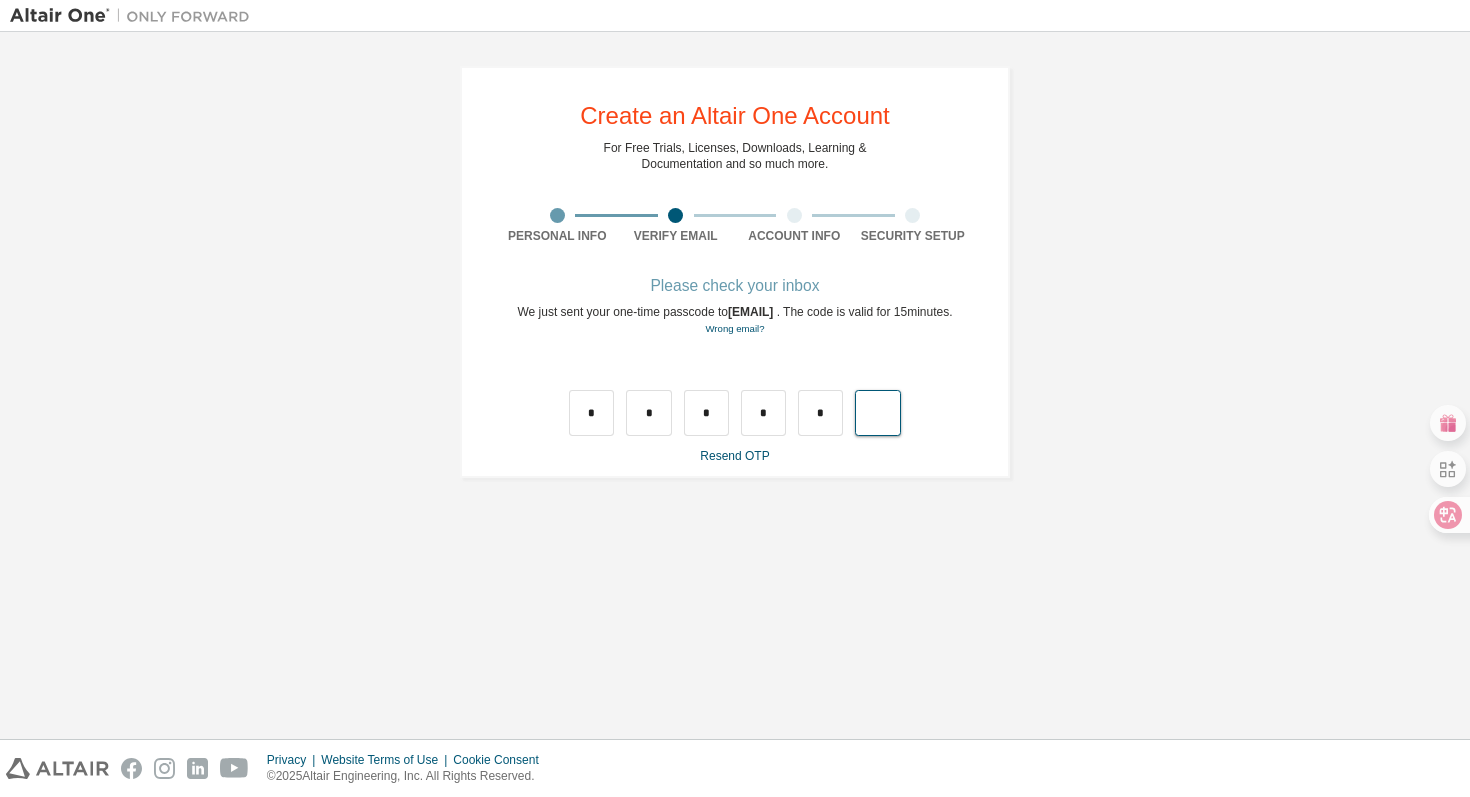 type on "*" 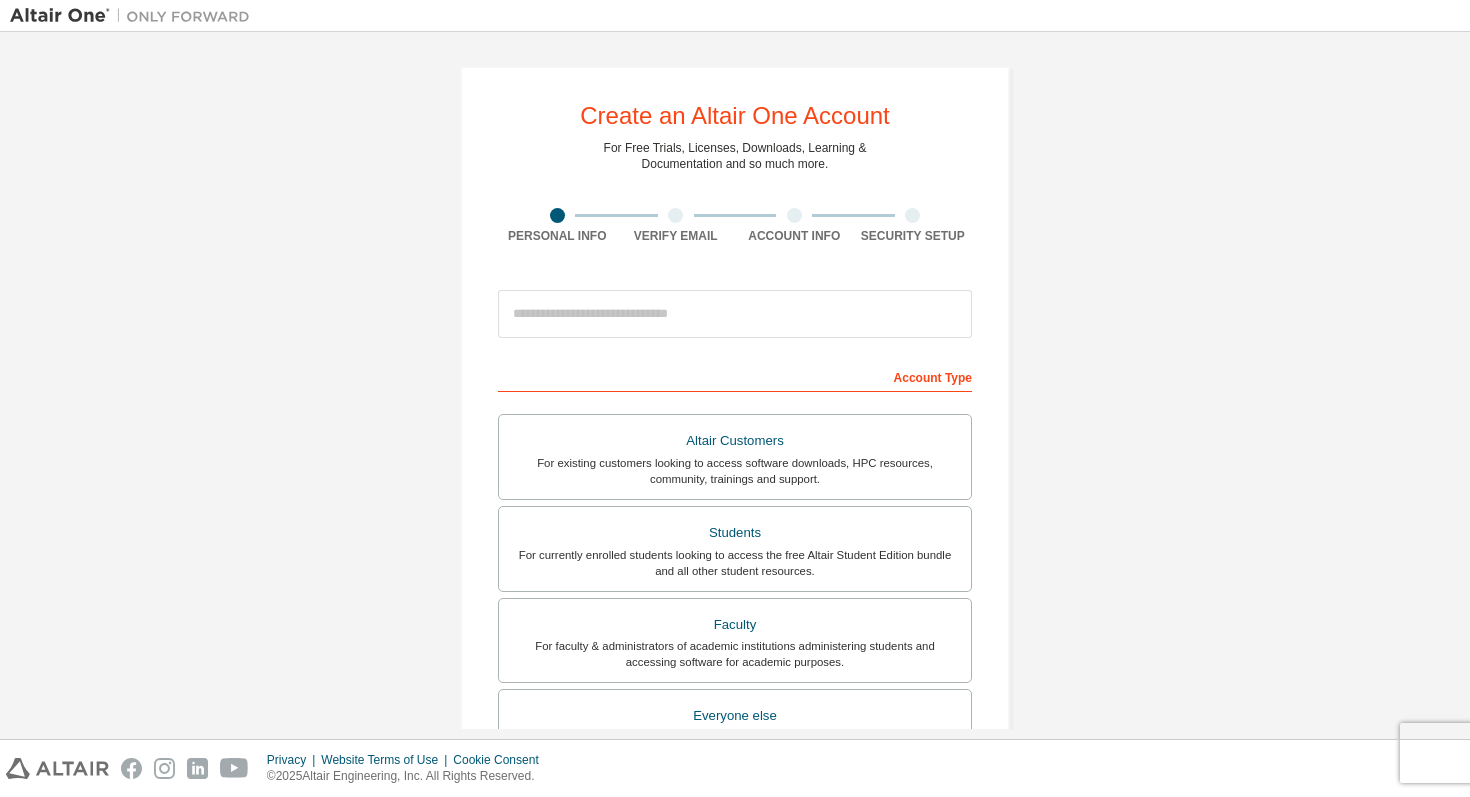 select 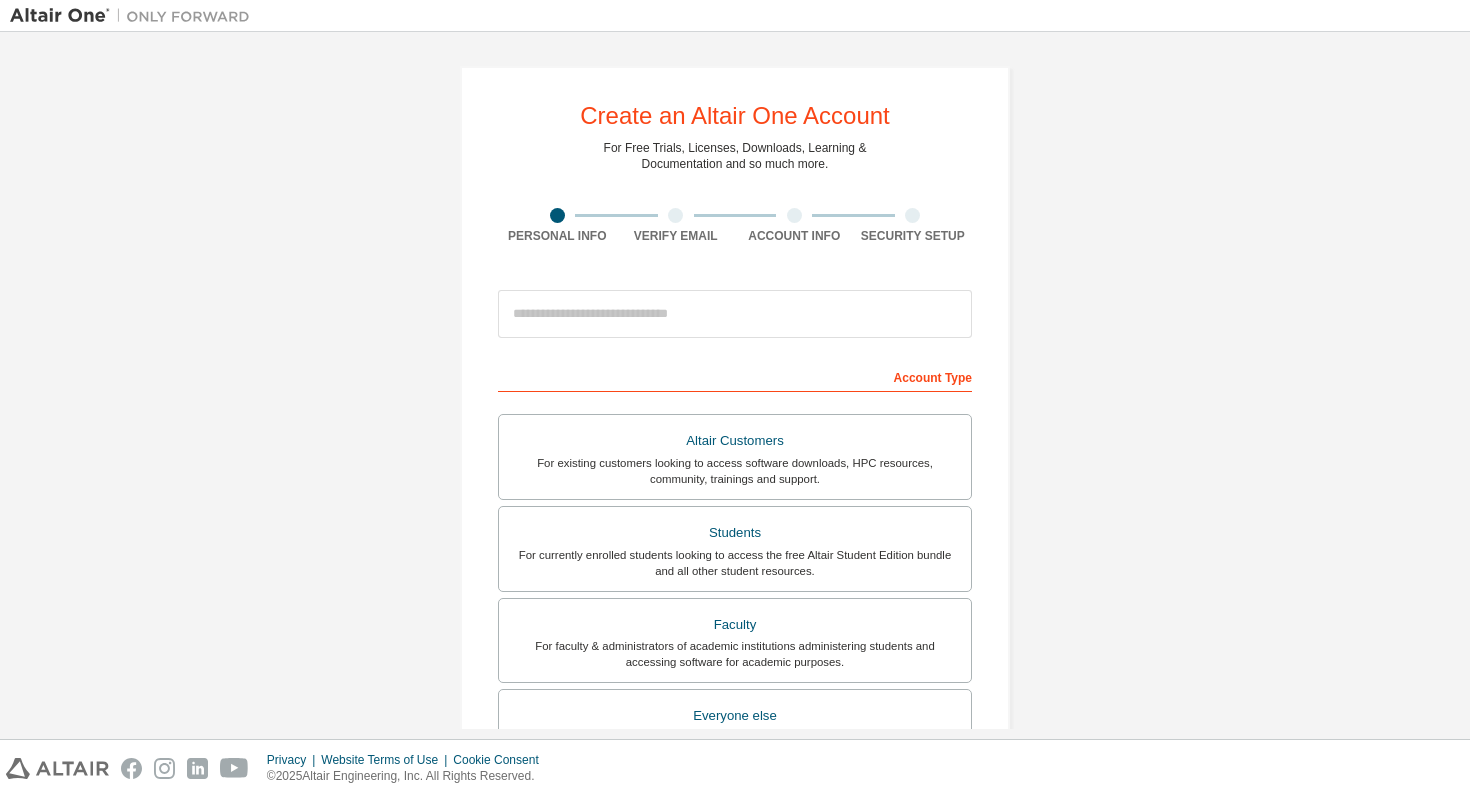 select 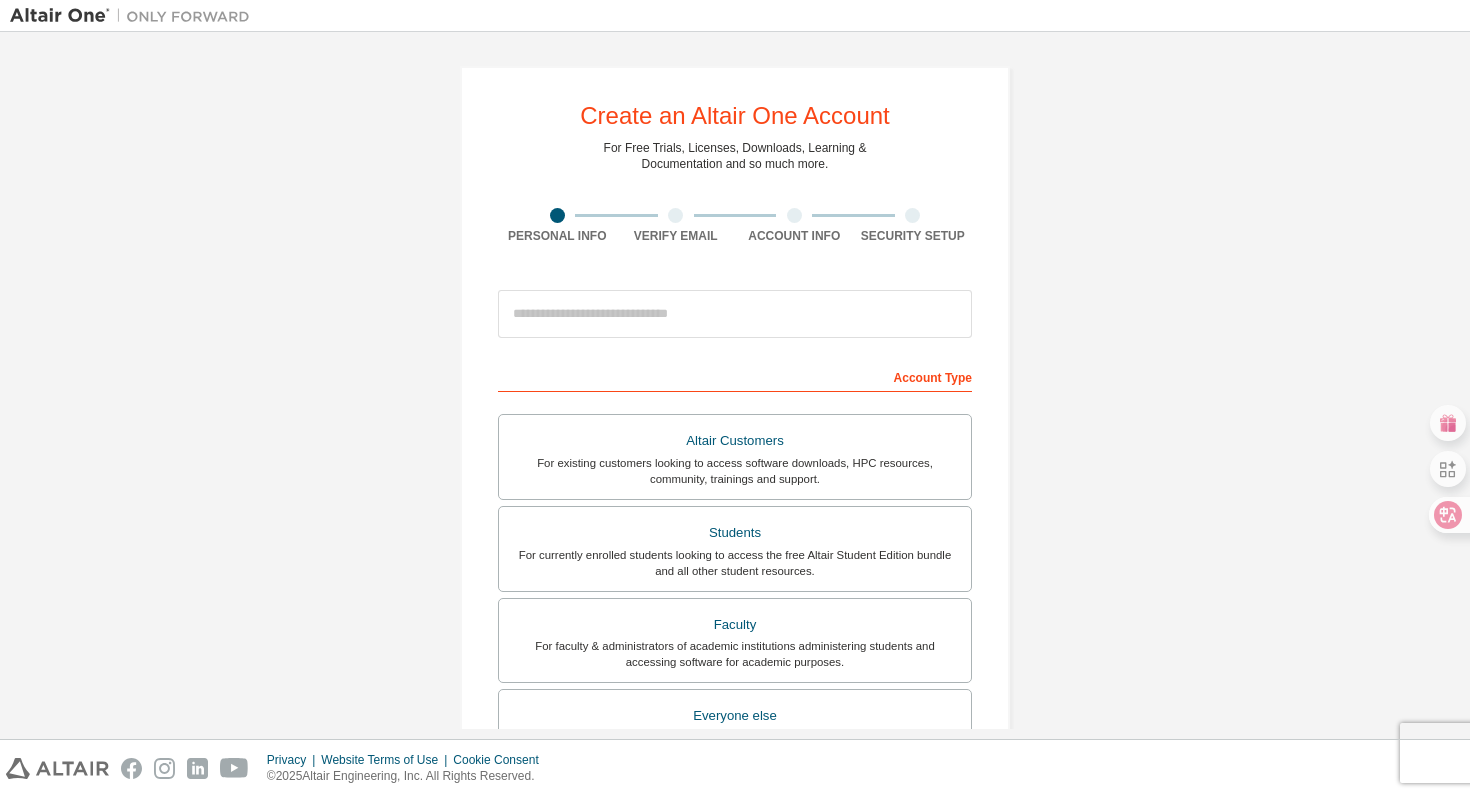 select 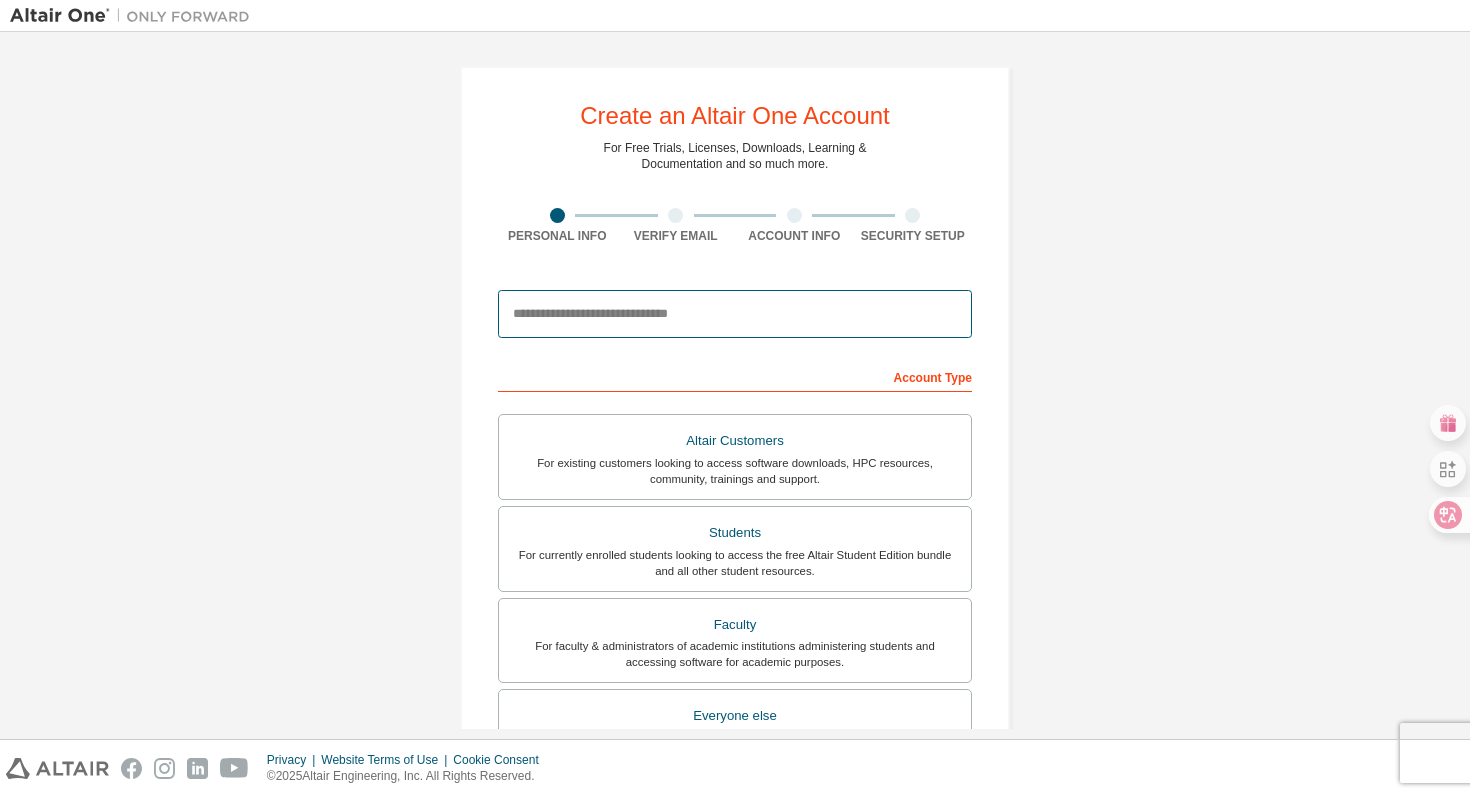 paste on "**********" 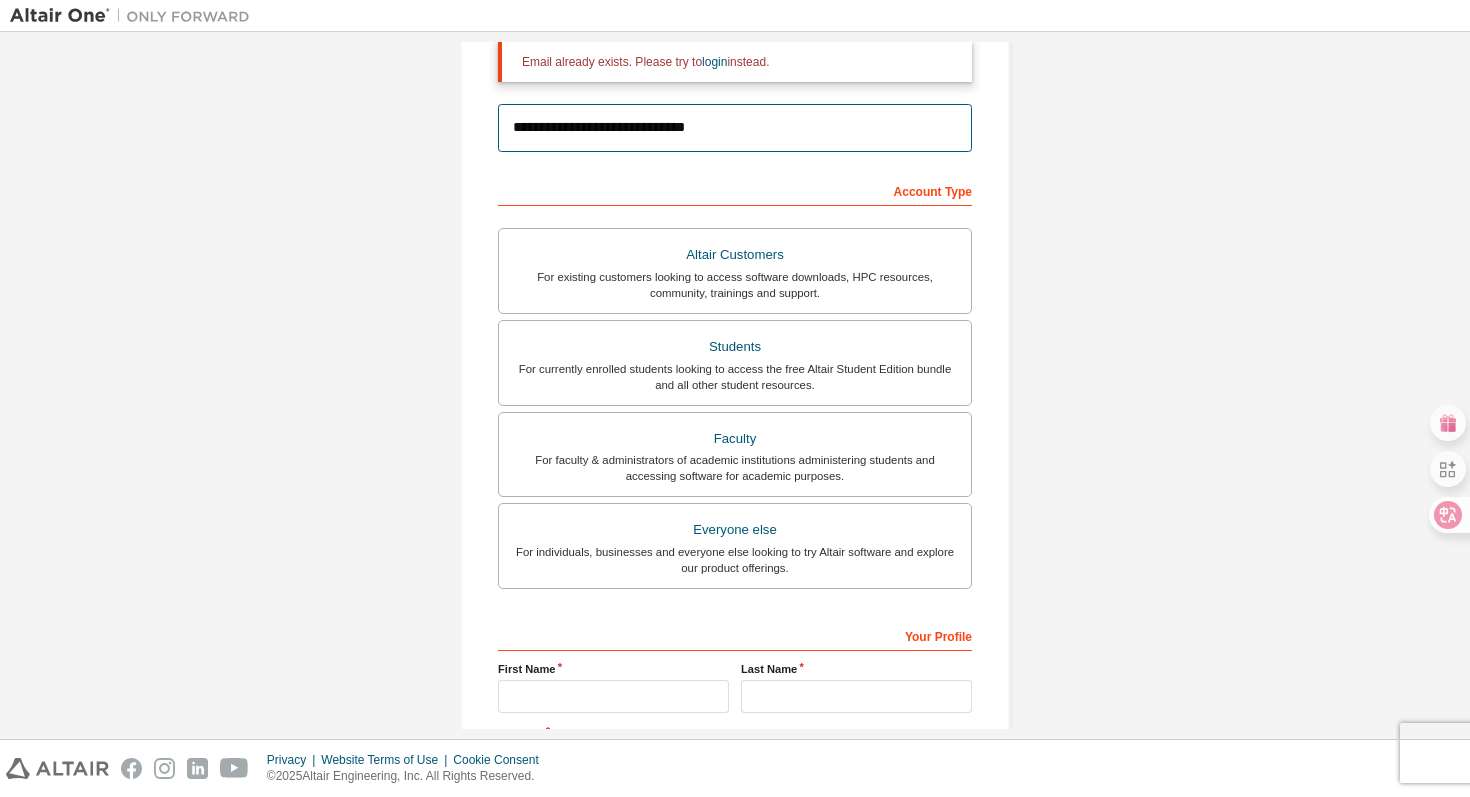 scroll, scrollTop: 435, scrollLeft: 0, axis: vertical 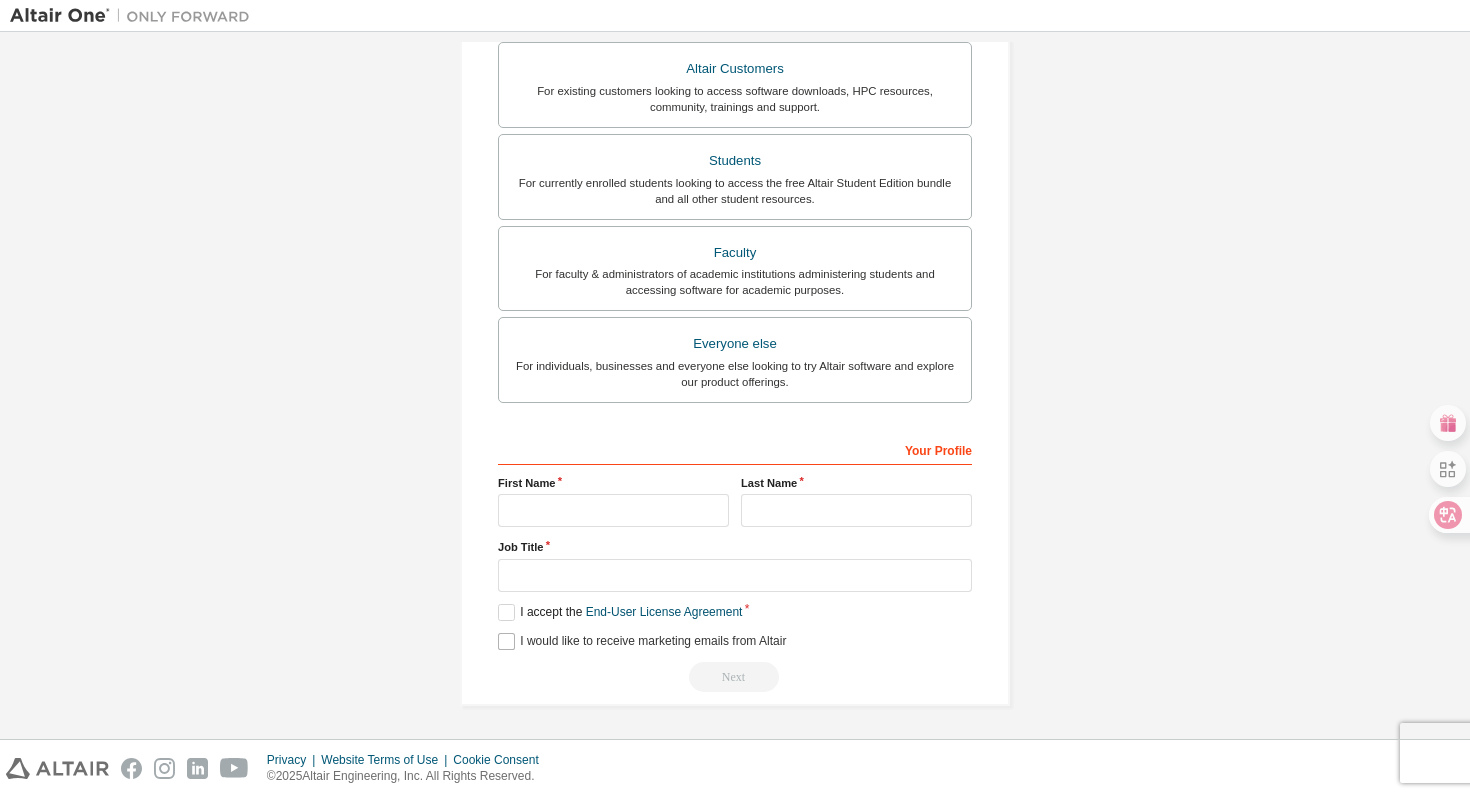 type on "**********" 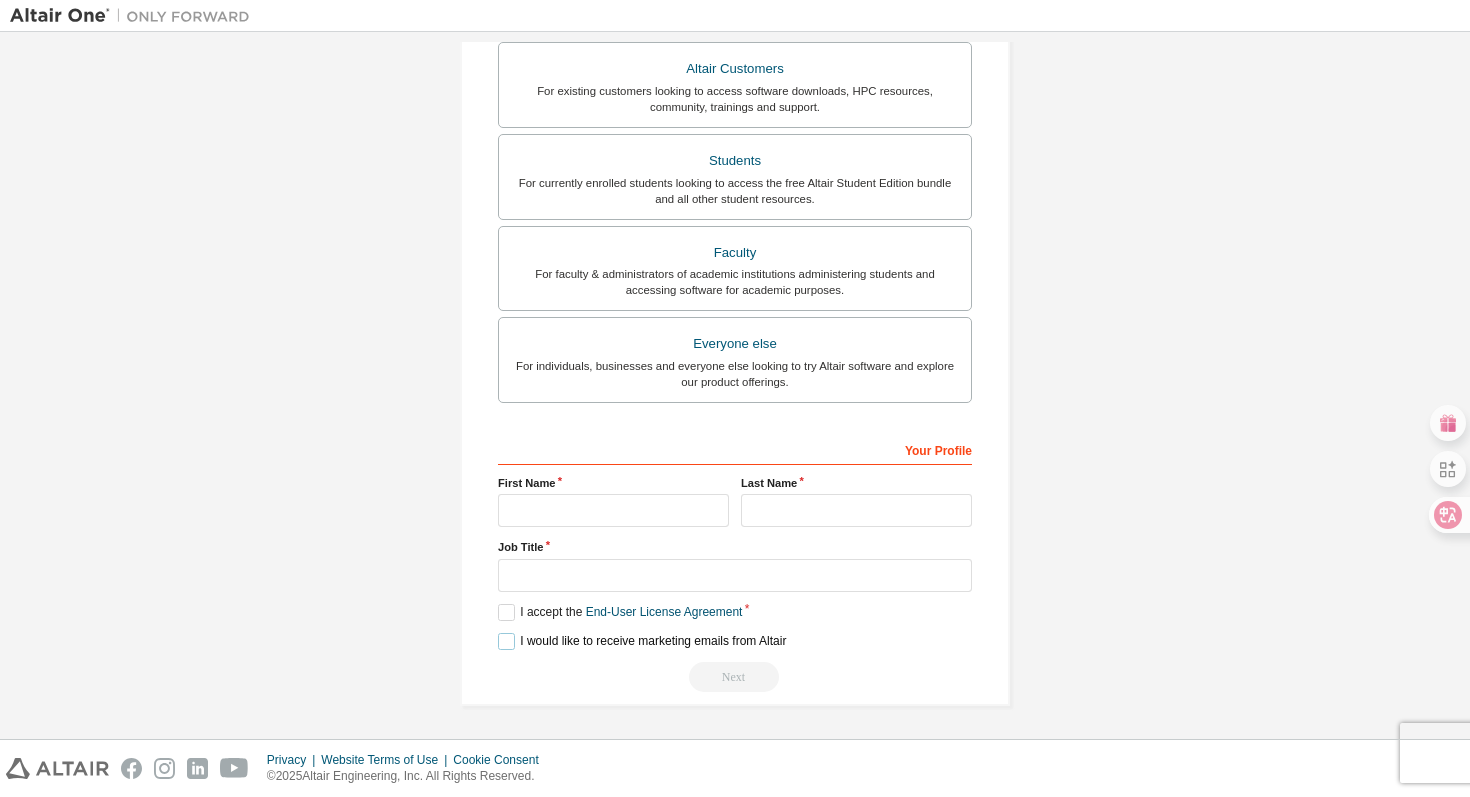 click on "I would like to receive marketing emails from Altair" at bounding box center [642, 641] 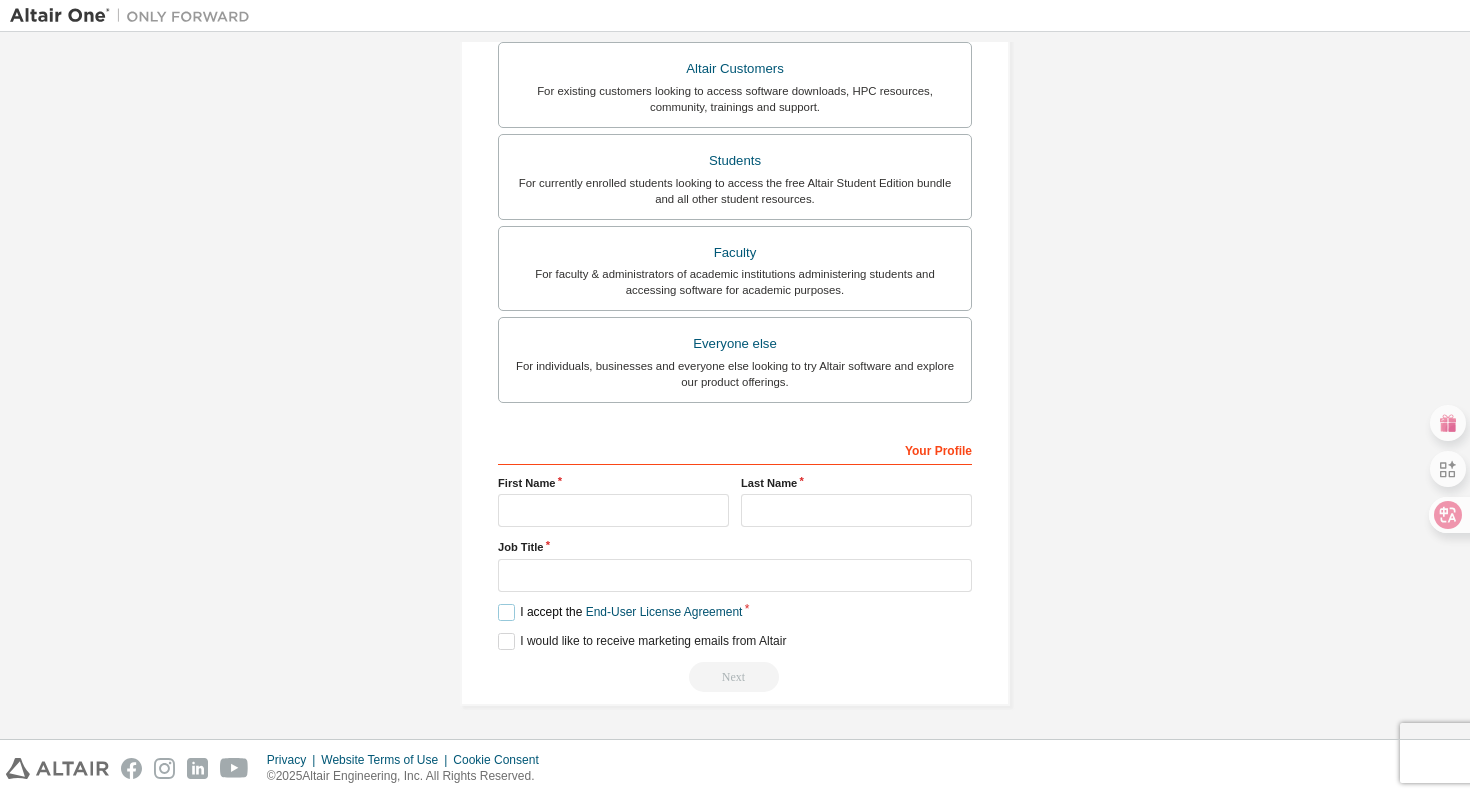 click on "I accept the    End-User License Agreement" at bounding box center [620, 612] 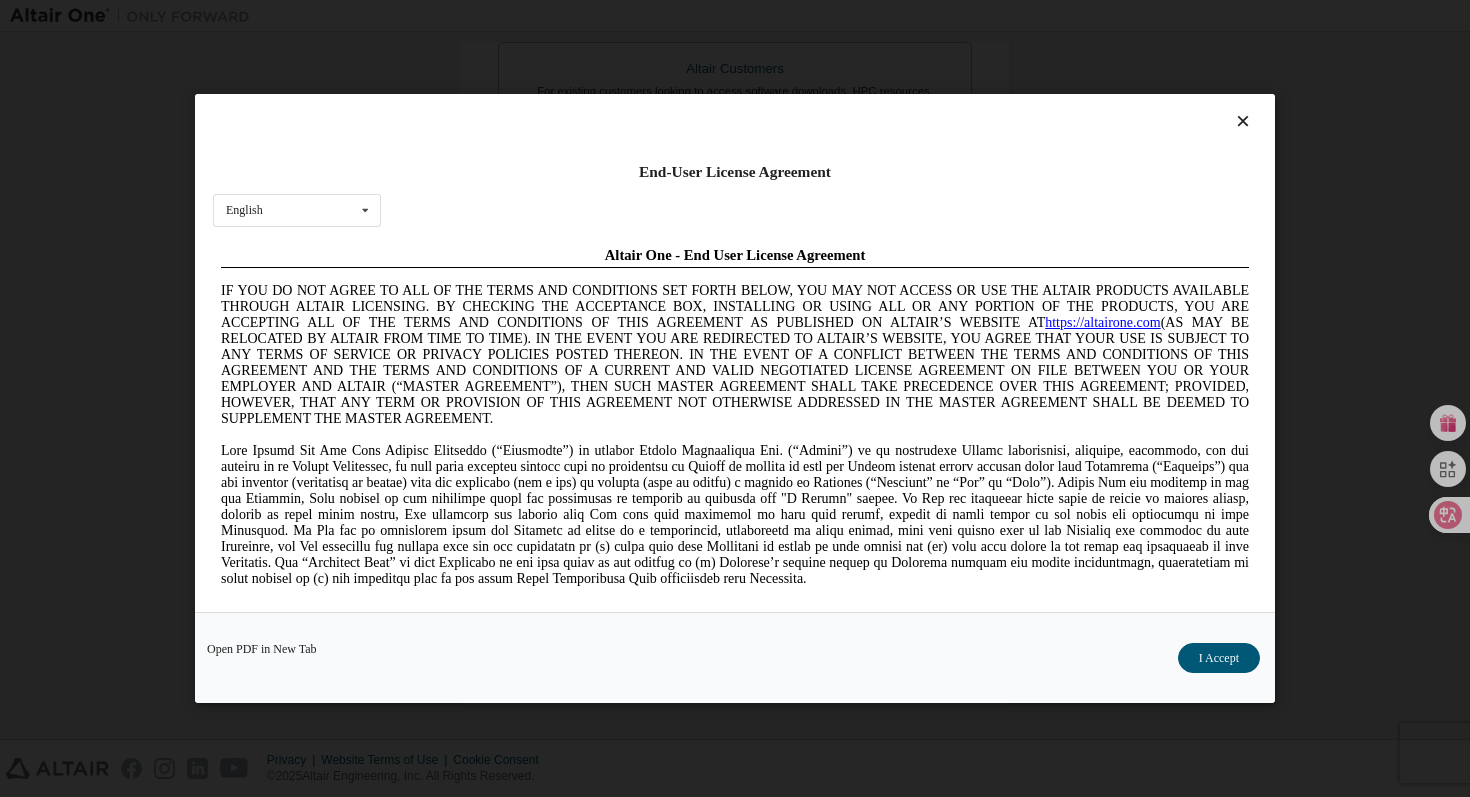scroll, scrollTop: 0, scrollLeft: 0, axis: both 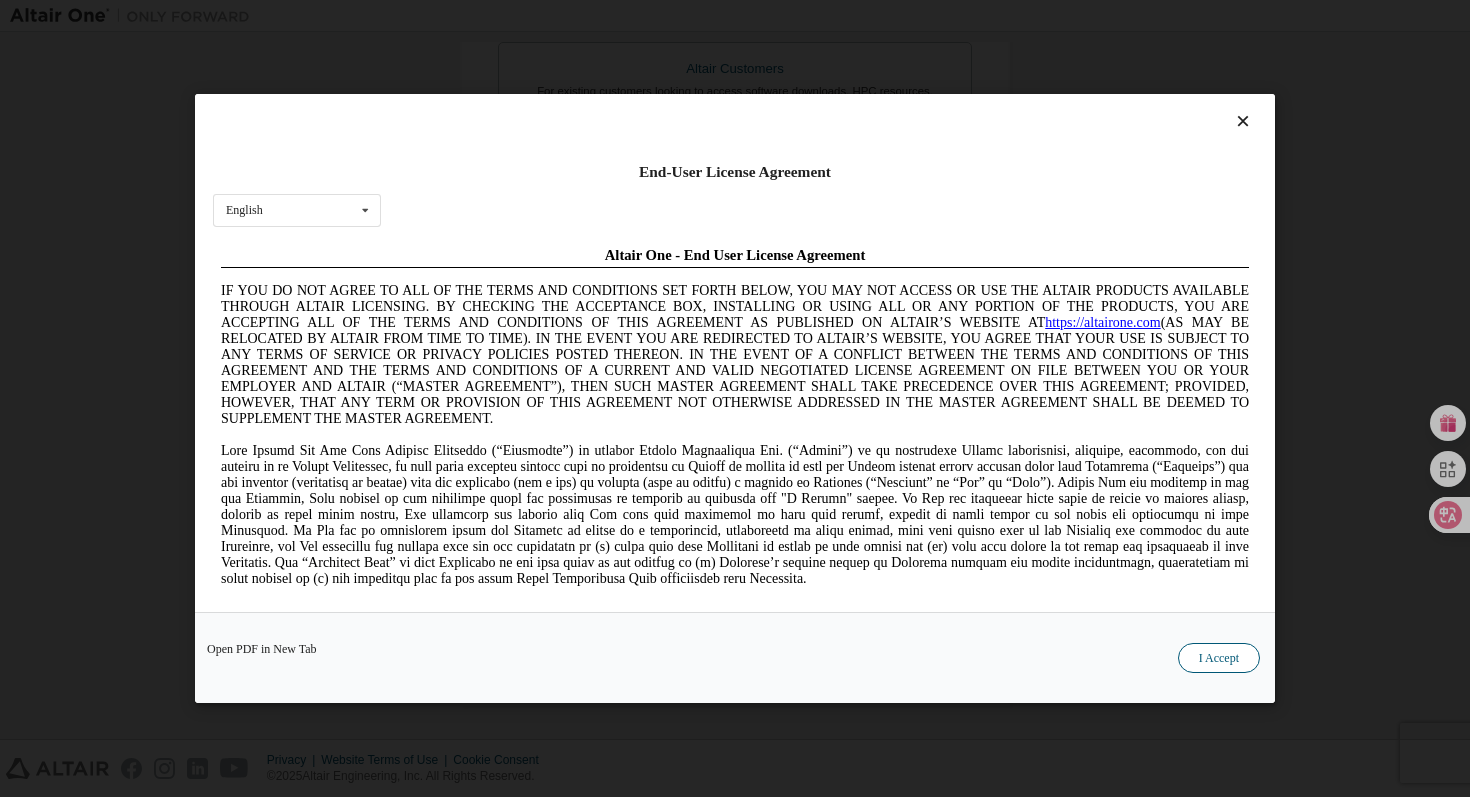 click on "I Accept" at bounding box center (1219, 658) 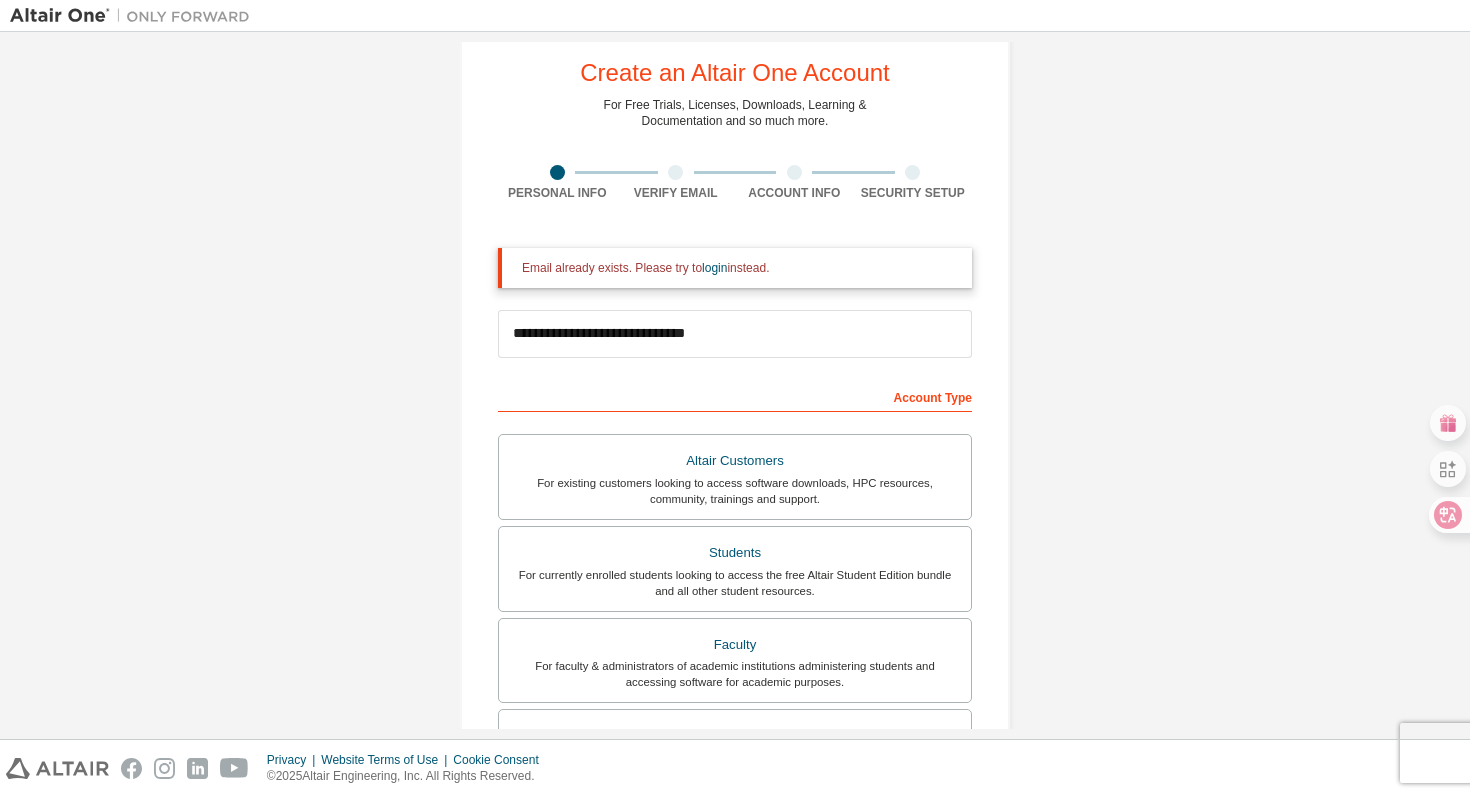 scroll, scrollTop: 55, scrollLeft: 0, axis: vertical 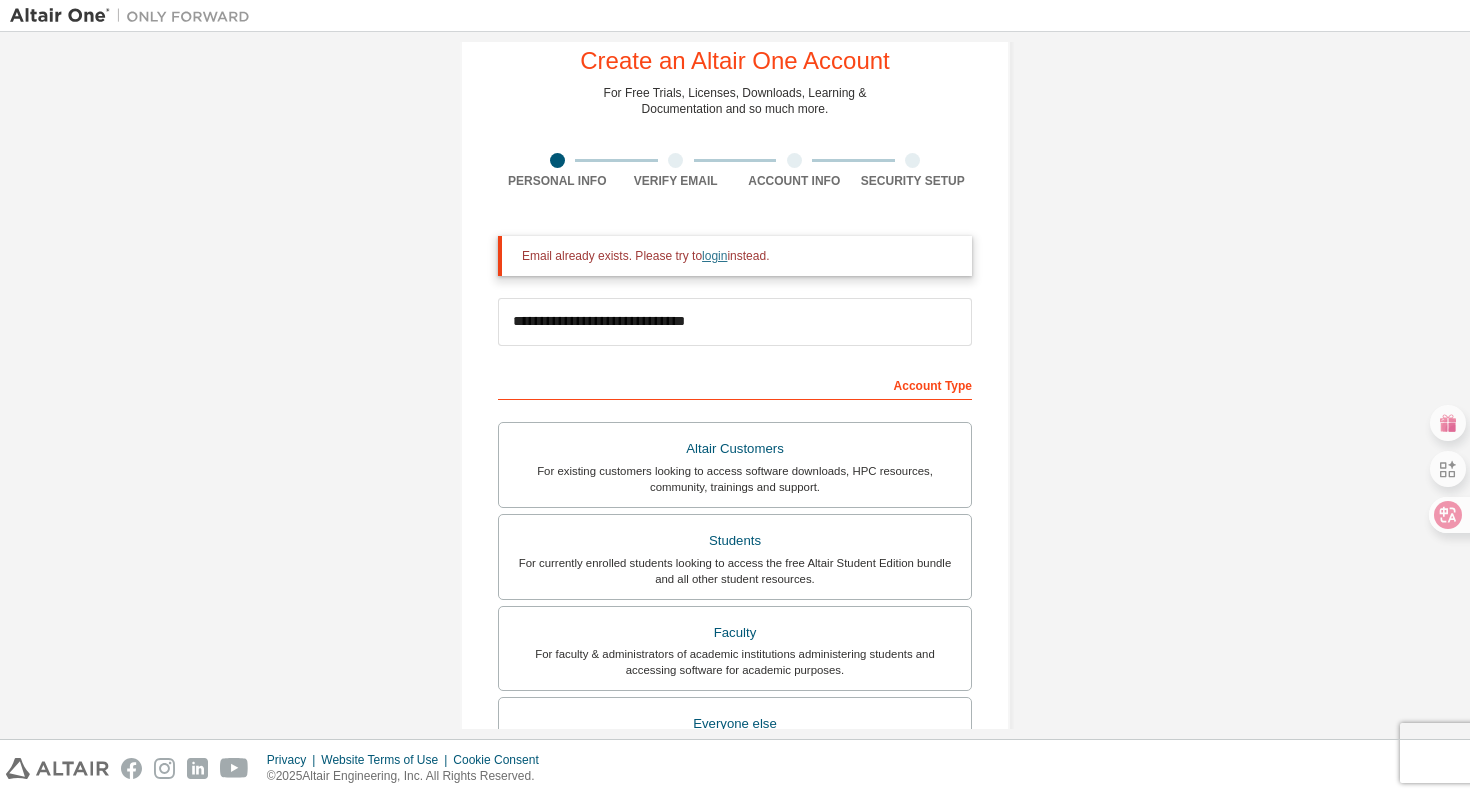 click on "login" at bounding box center [714, 256] 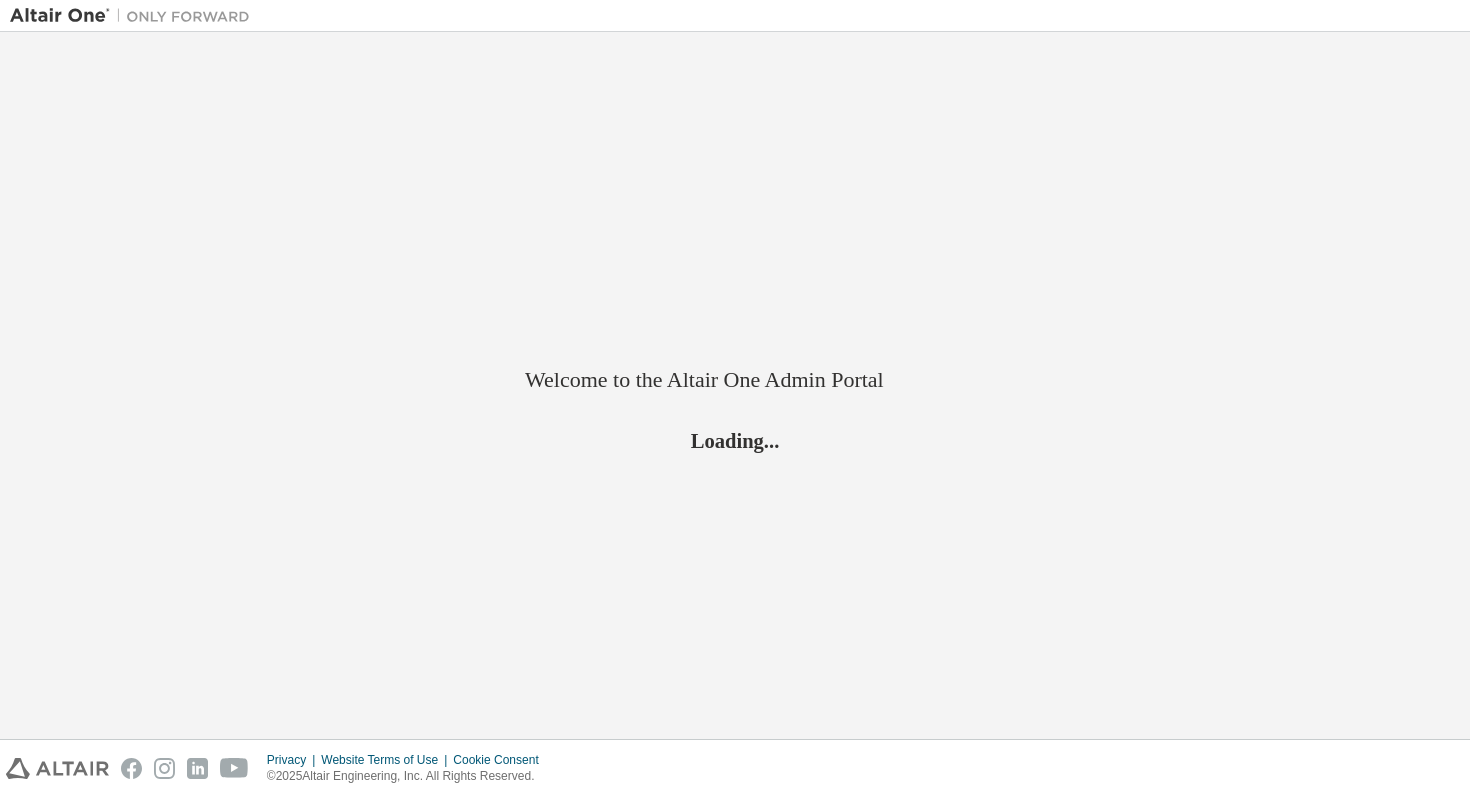 select 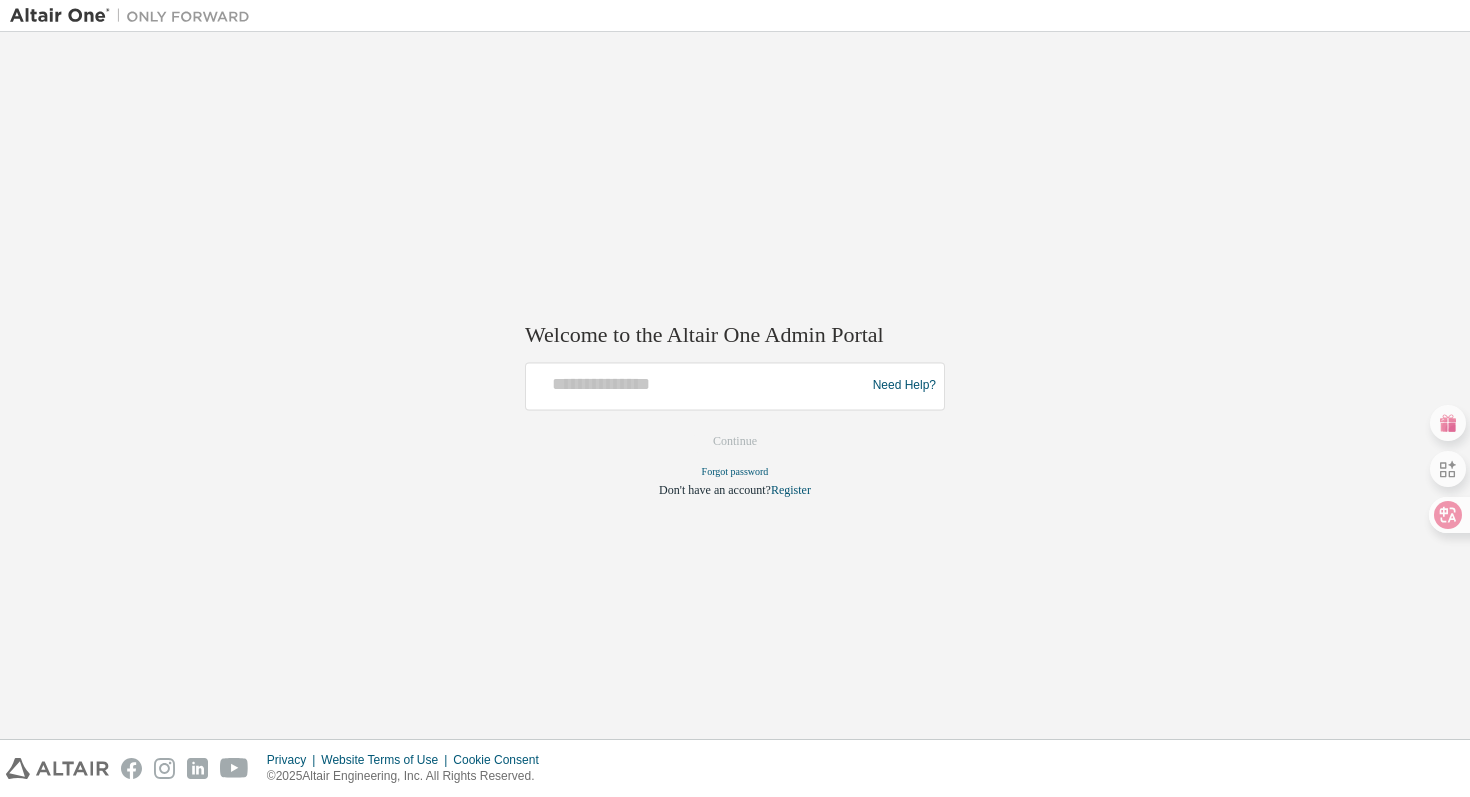 click at bounding box center (698, 386) 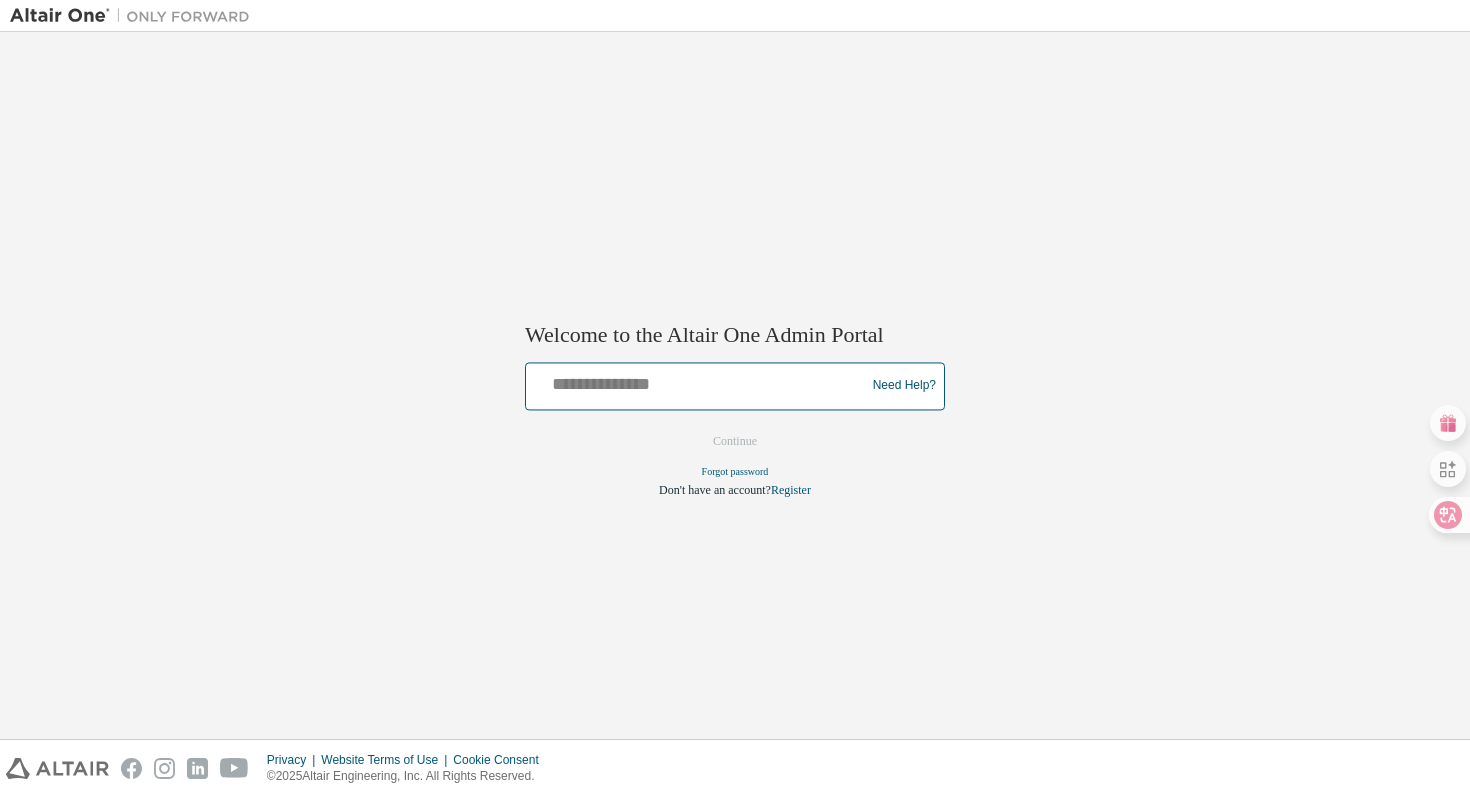click at bounding box center (698, 381) 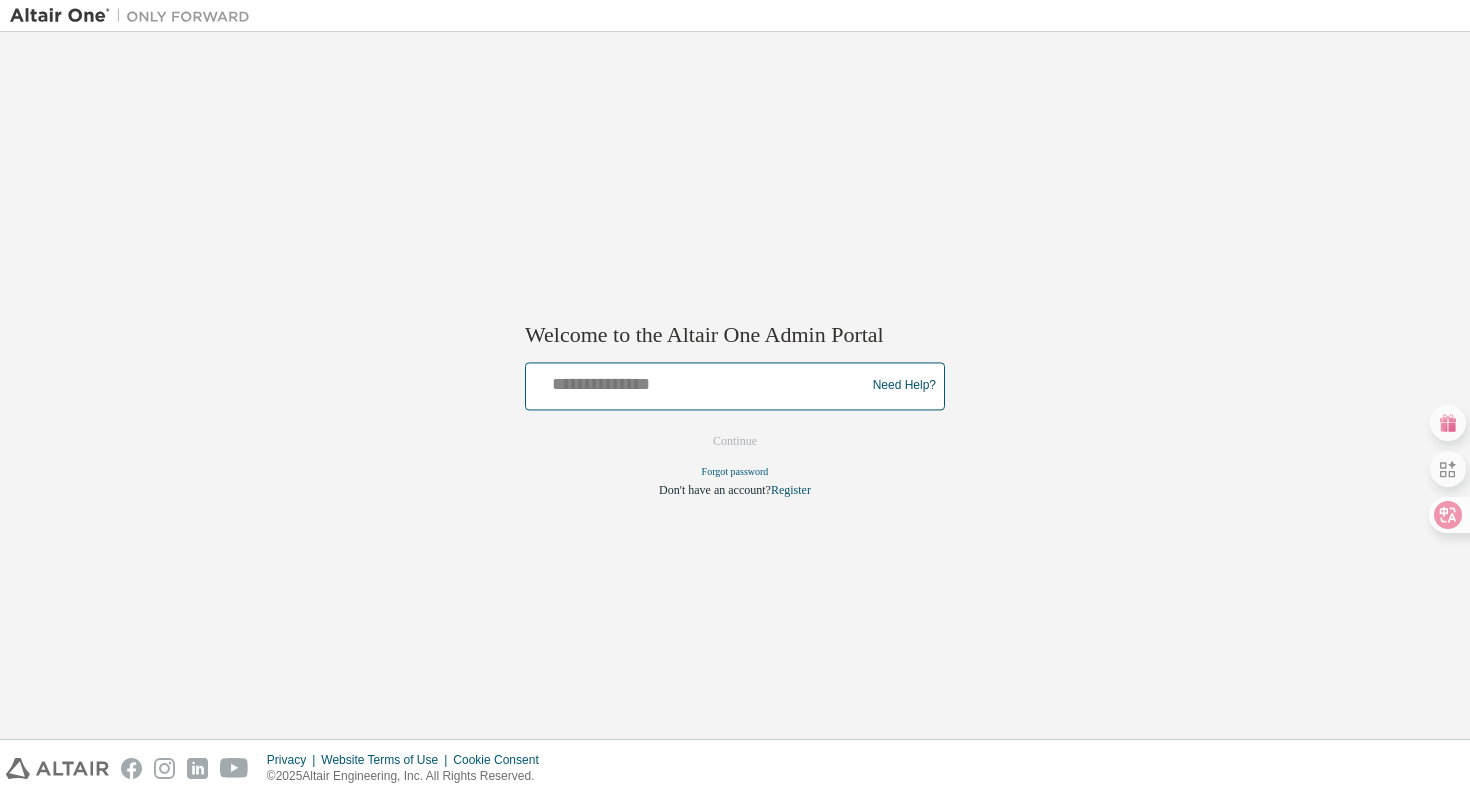 paste on "**********" 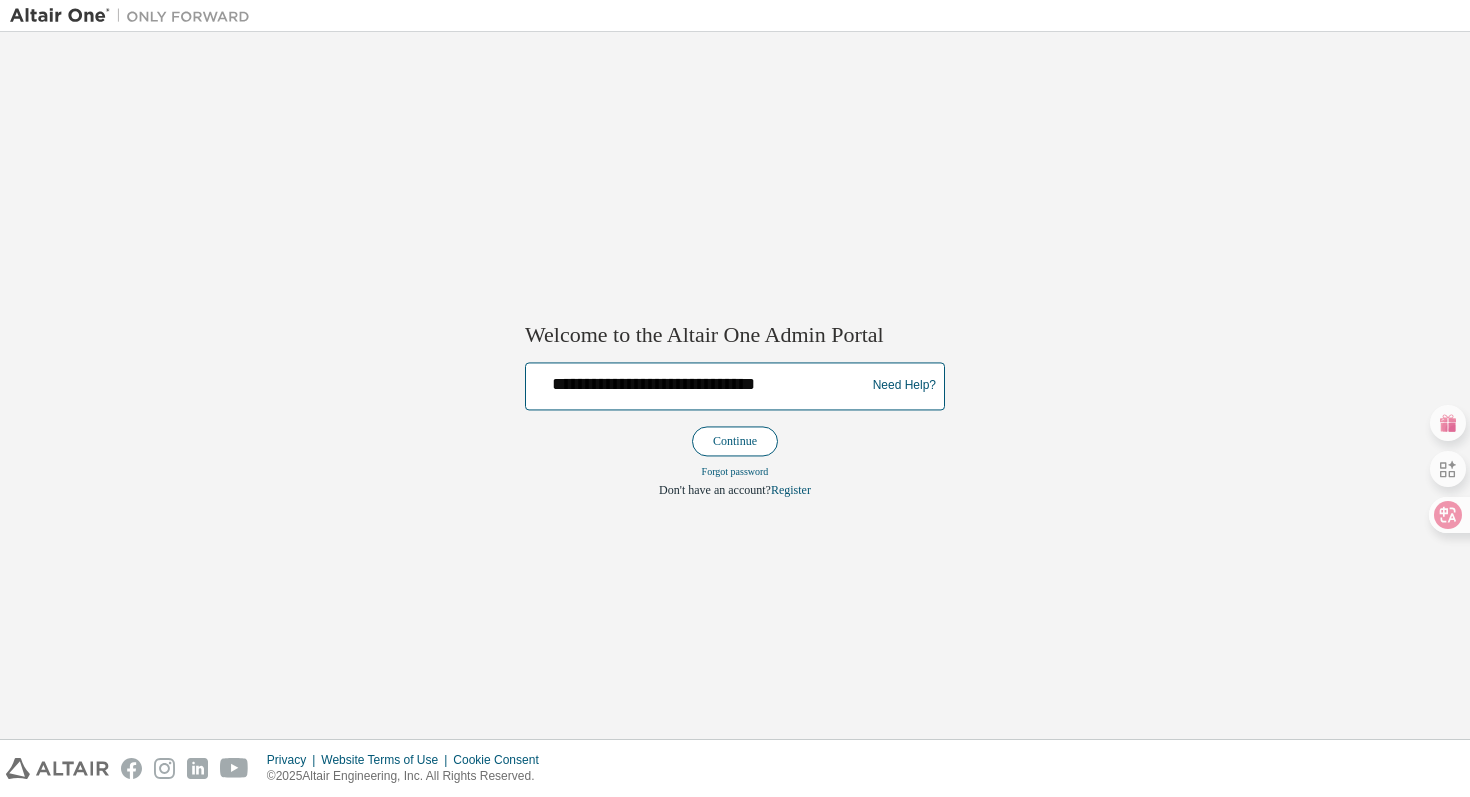 type on "**********" 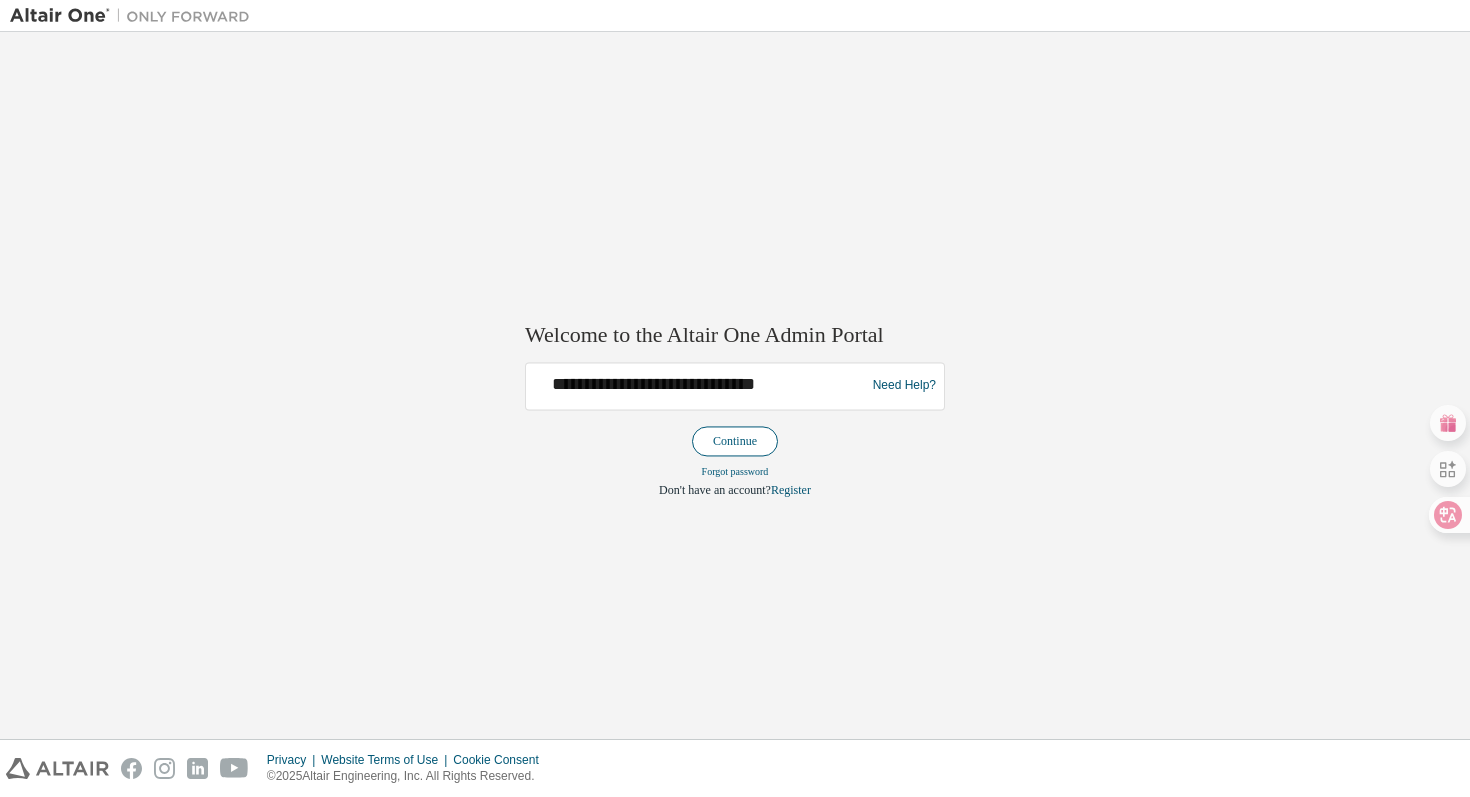 click on "Continue" at bounding box center (735, 441) 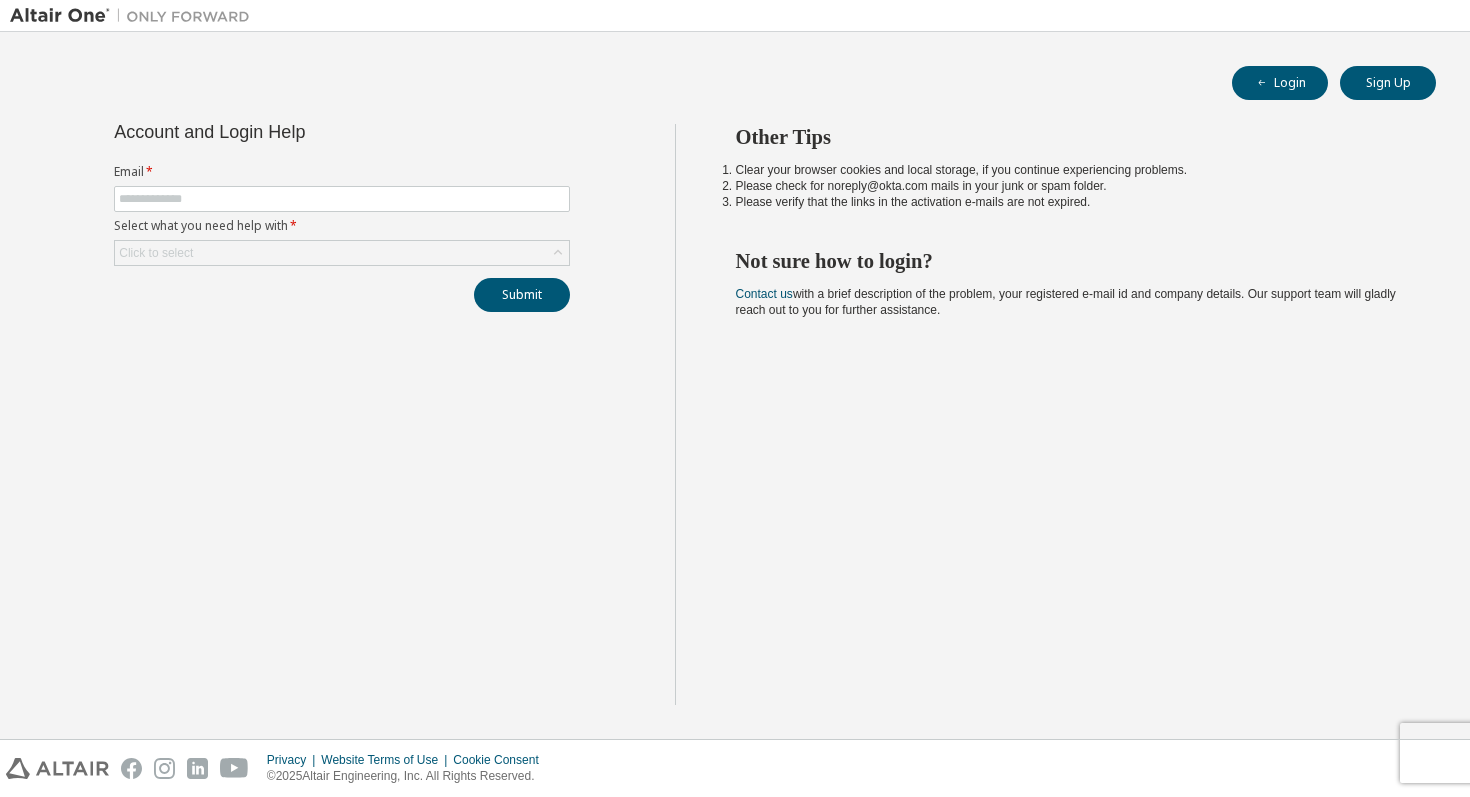 select 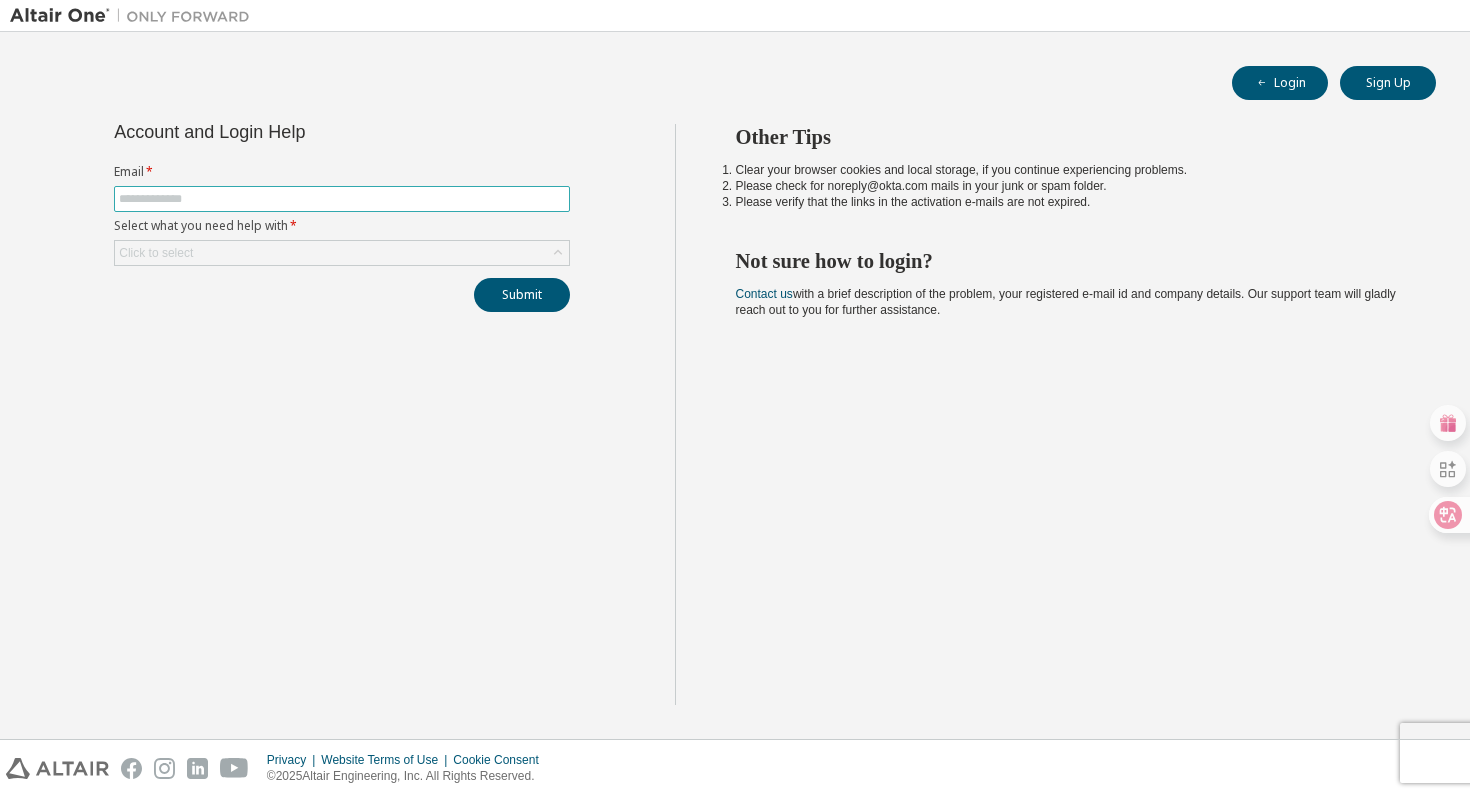 click at bounding box center [342, 199] 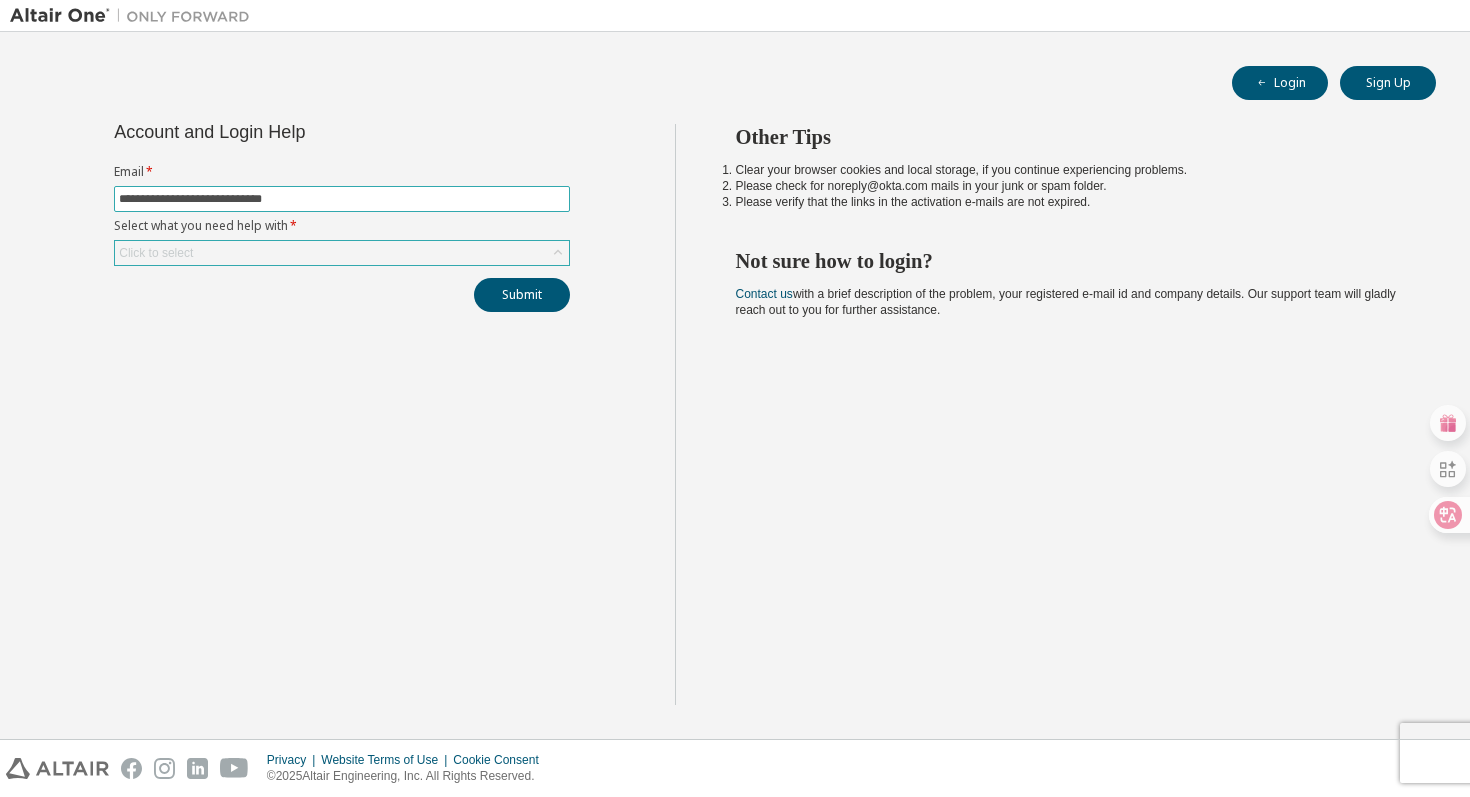 type on "**********" 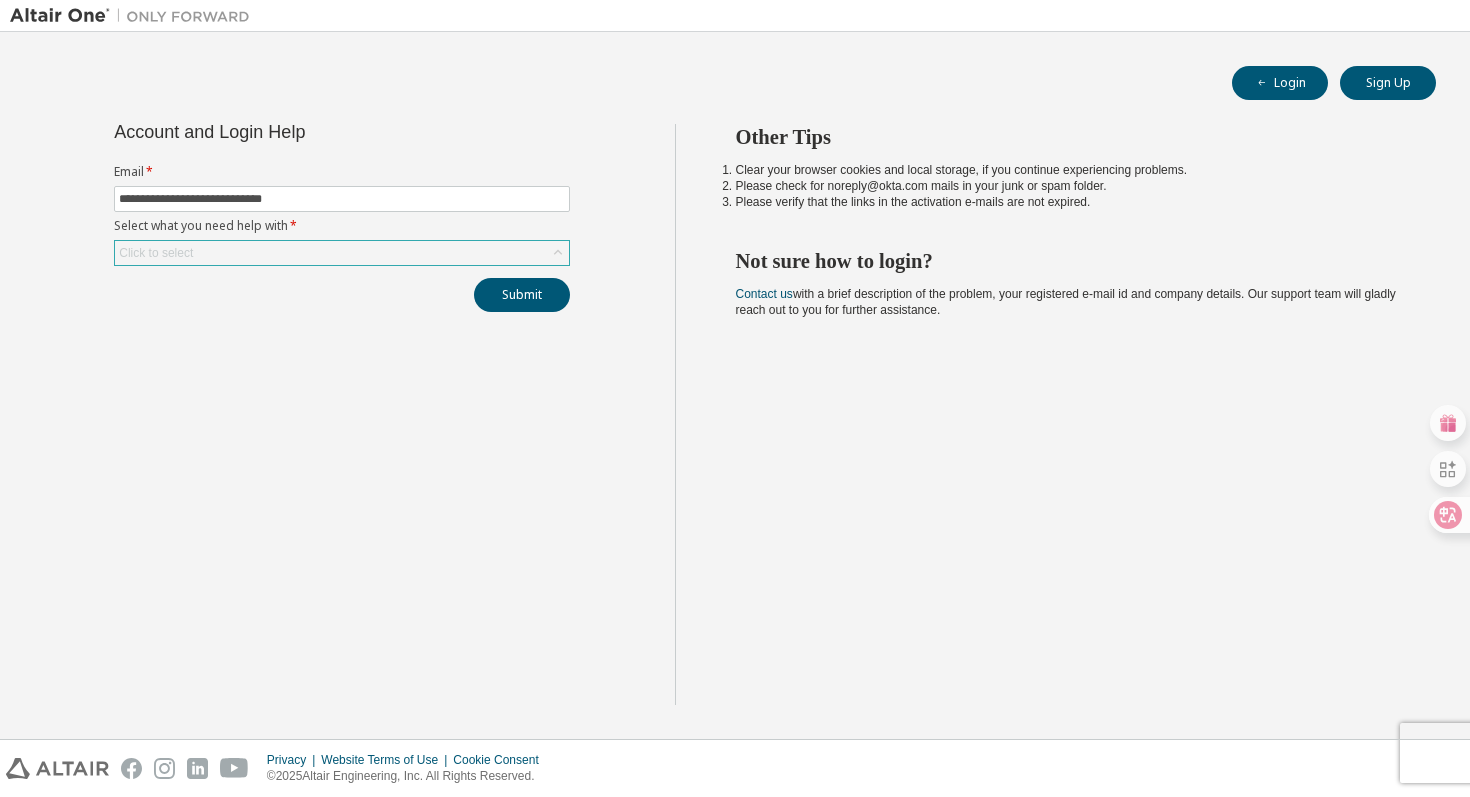 click on "Click to select" at bounding box center [342, 253] 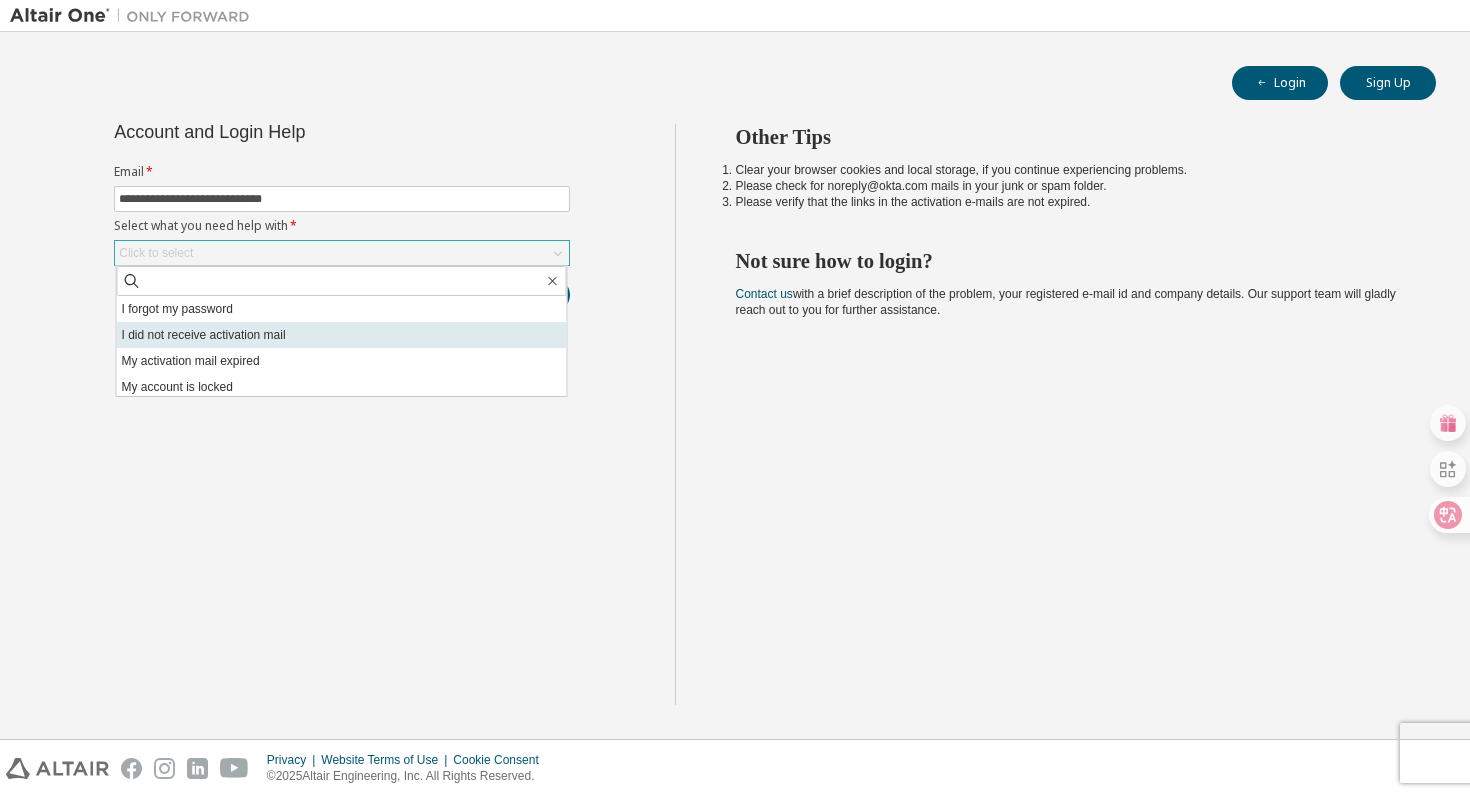 click on "I did not receive activation mail" at bounding box center [342, 335] 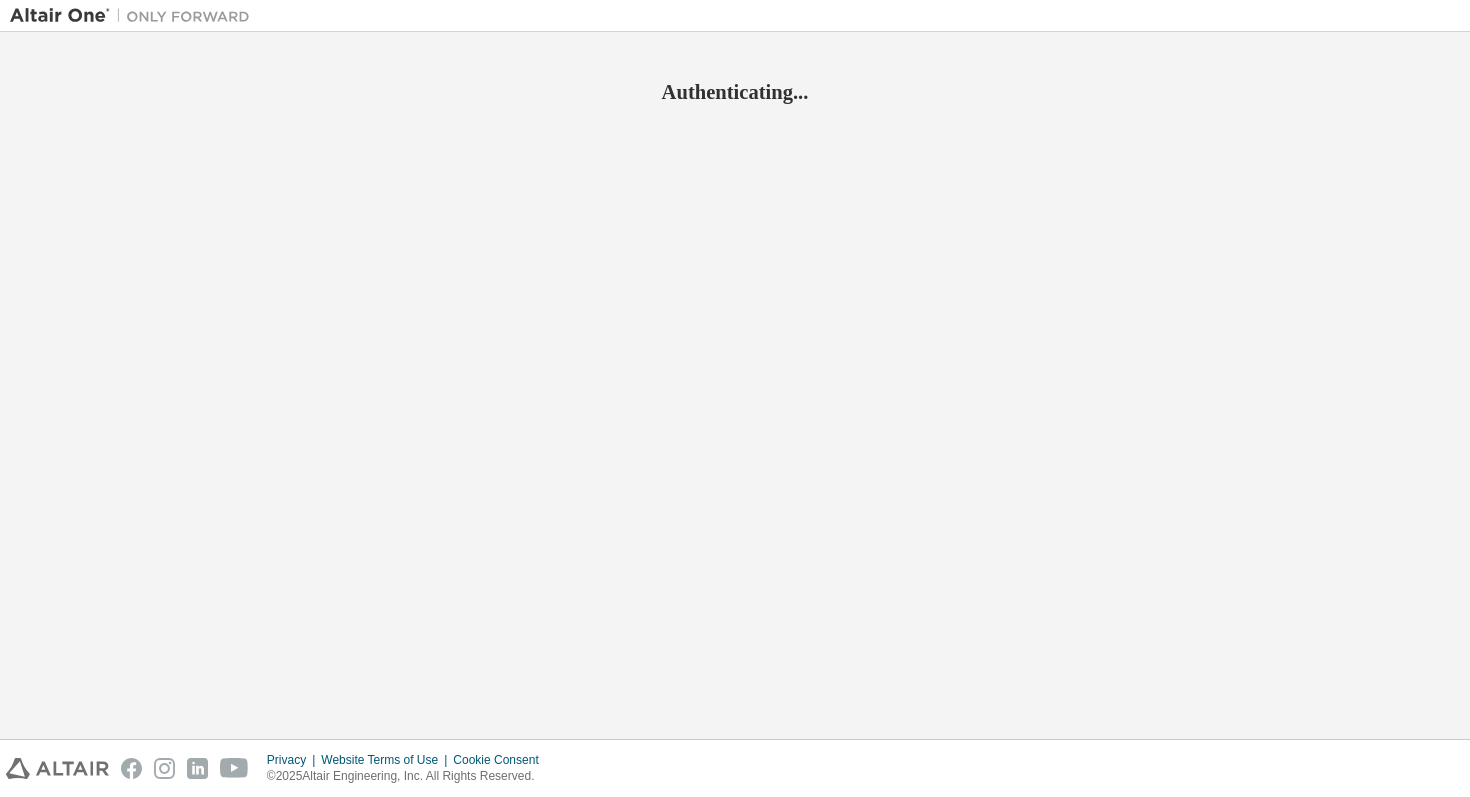 select 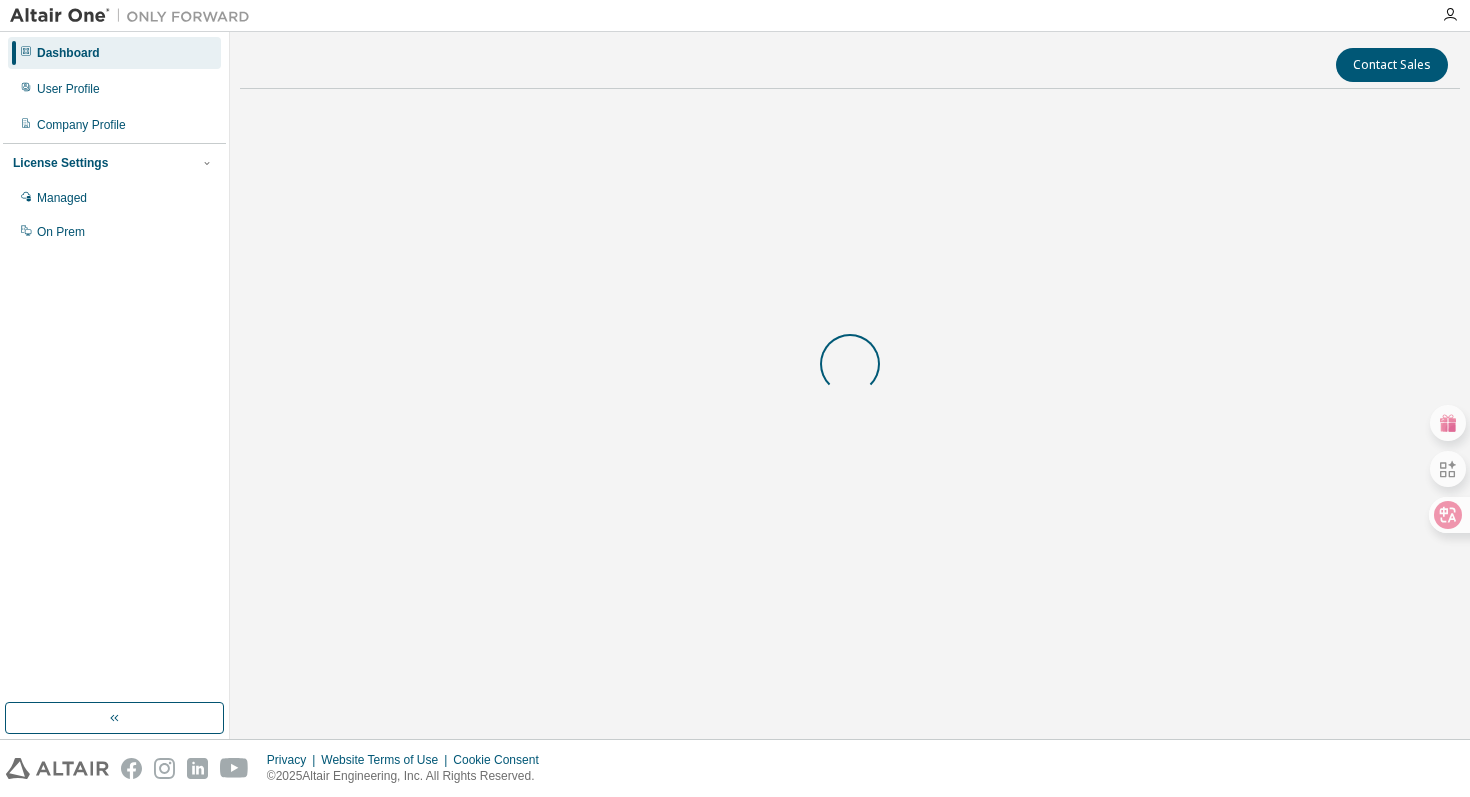 select 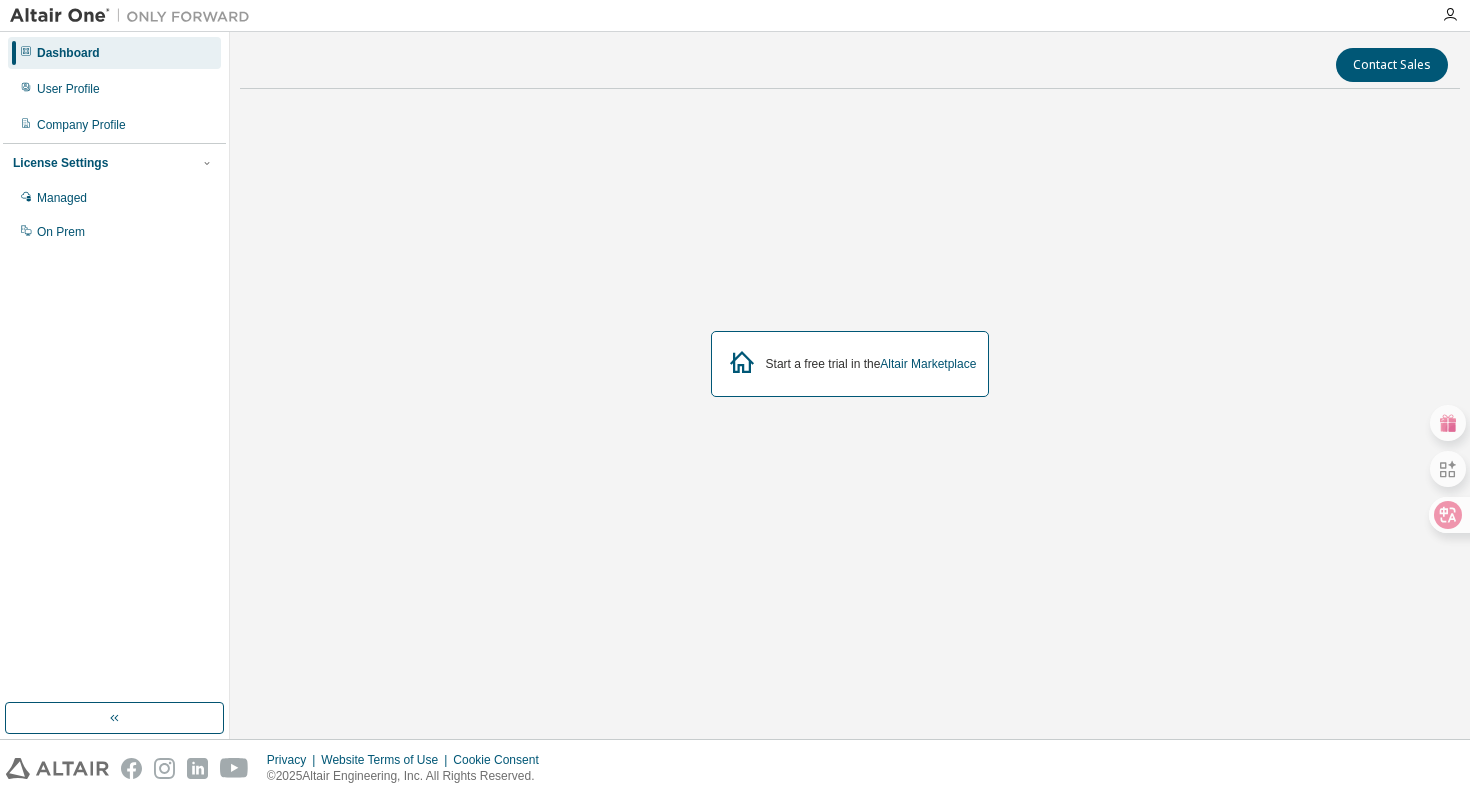 click at bounding box center (1450, 15) 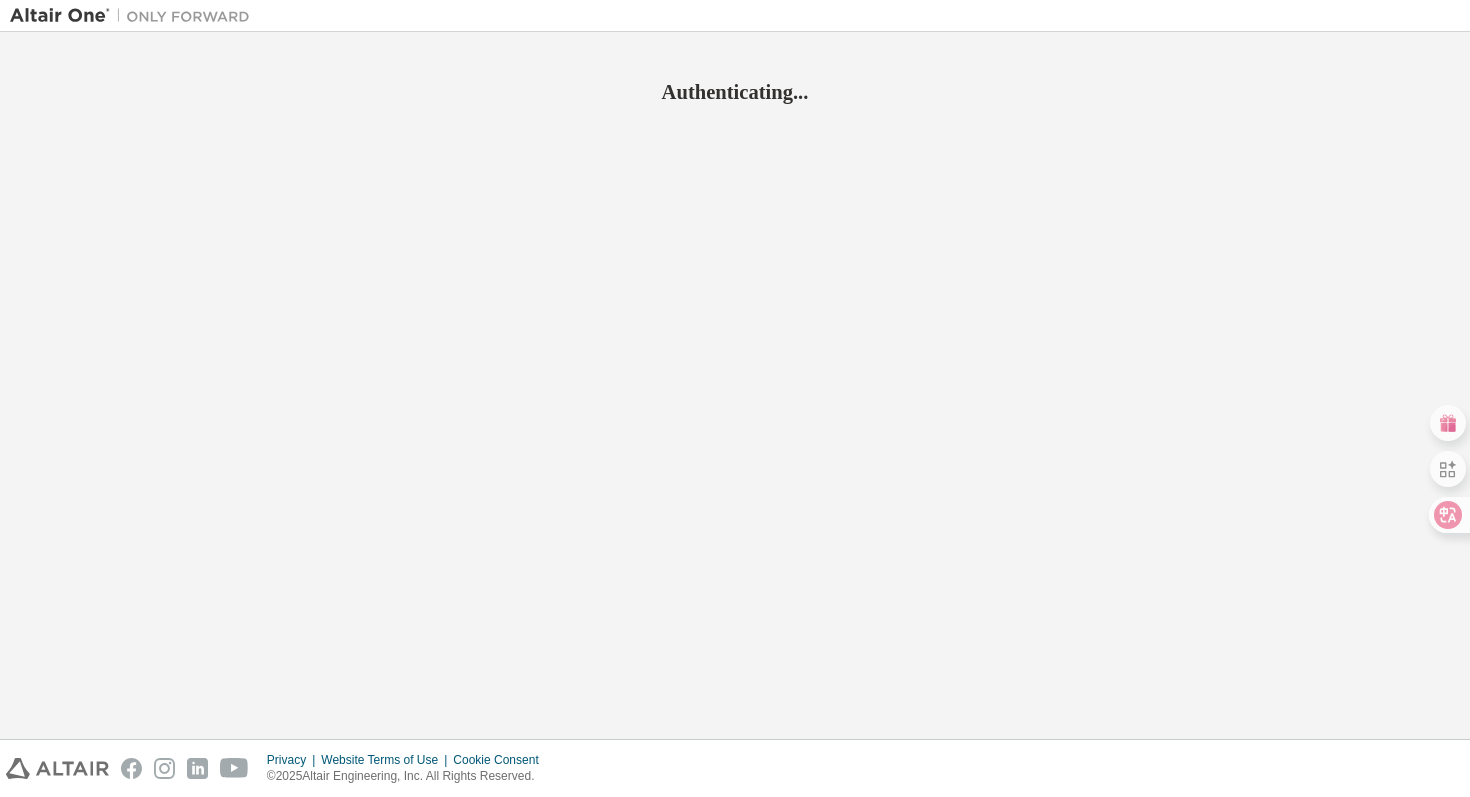 select 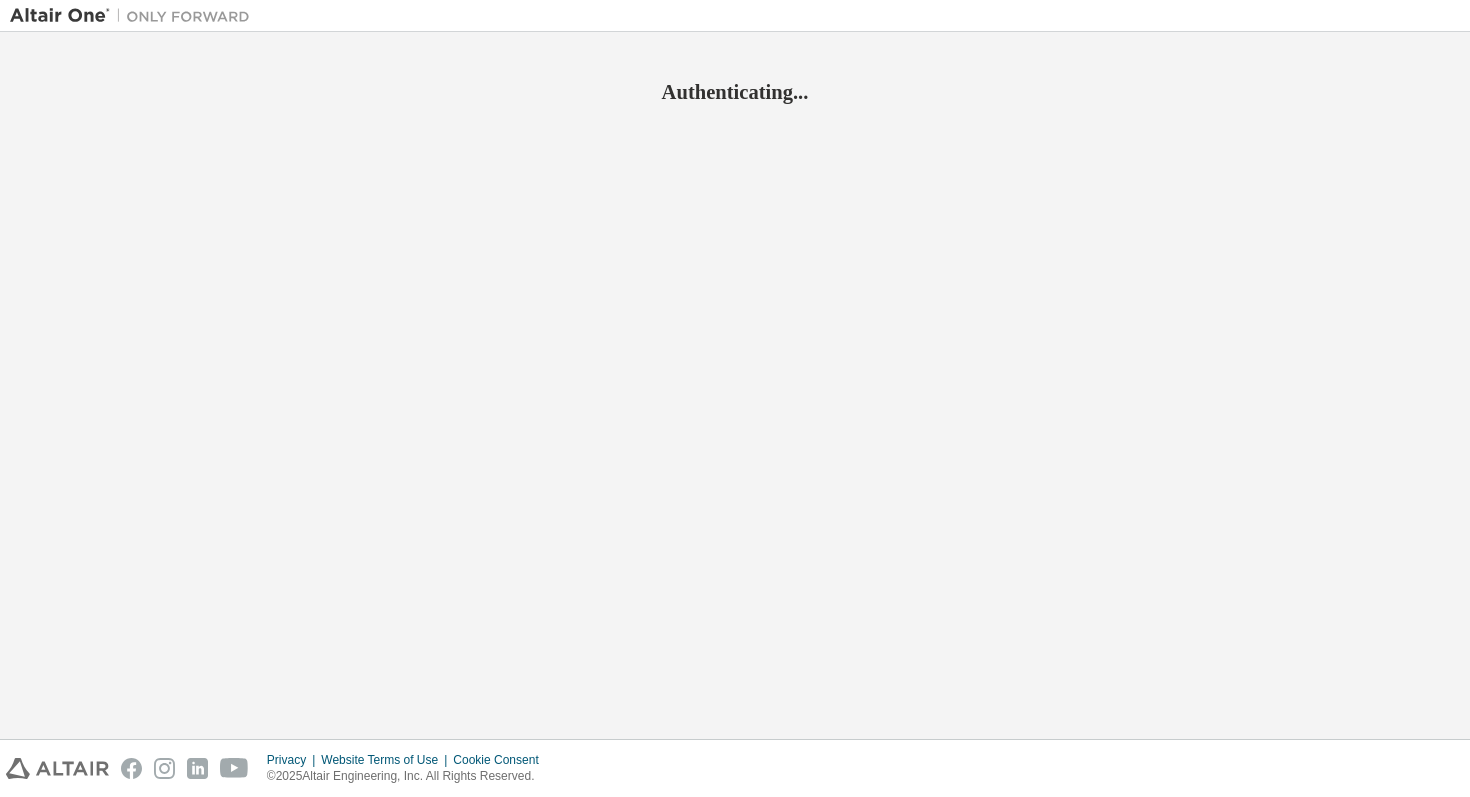 select 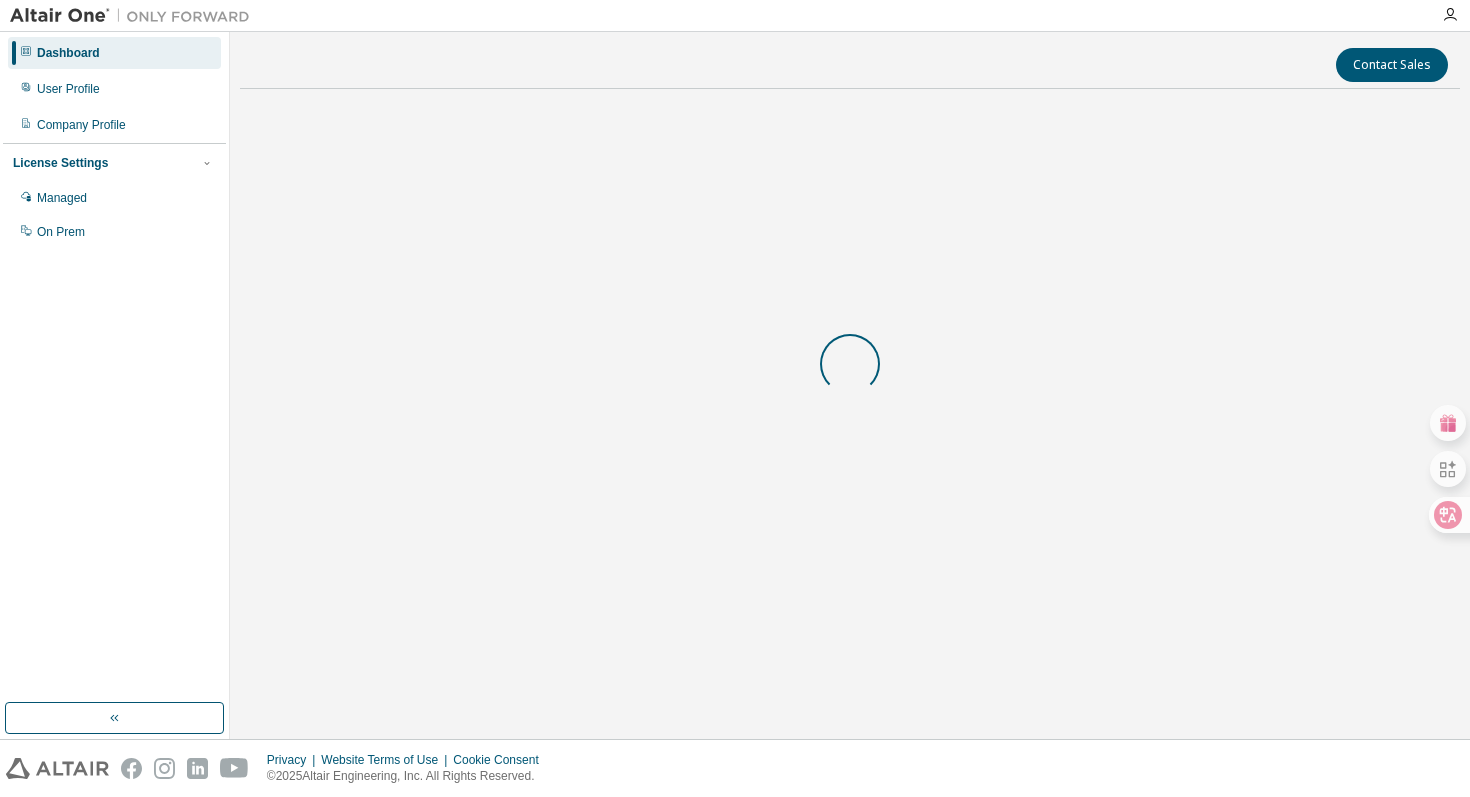 select 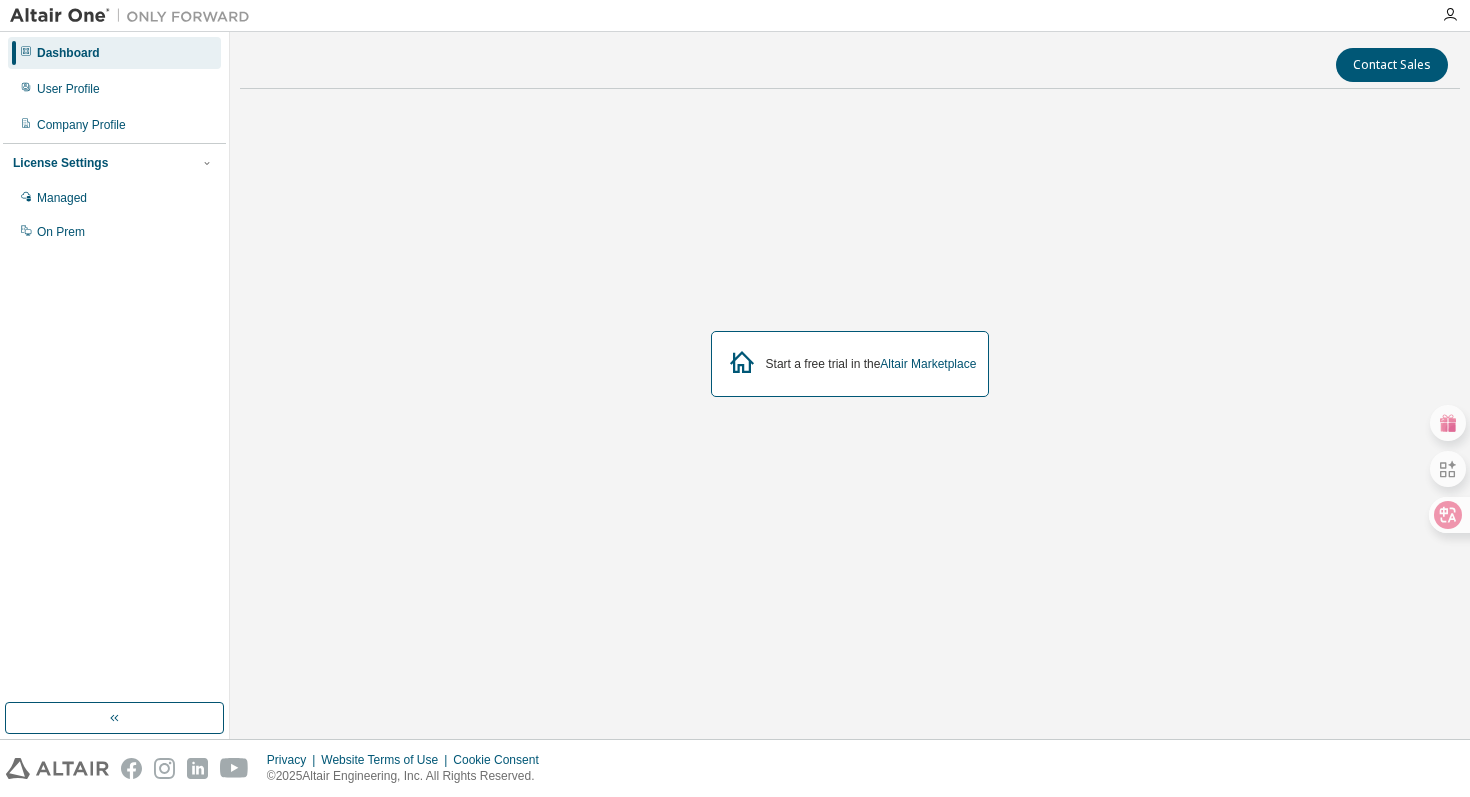 scroll, scrollTop: 0, scrollLeft: 0, axis: both 